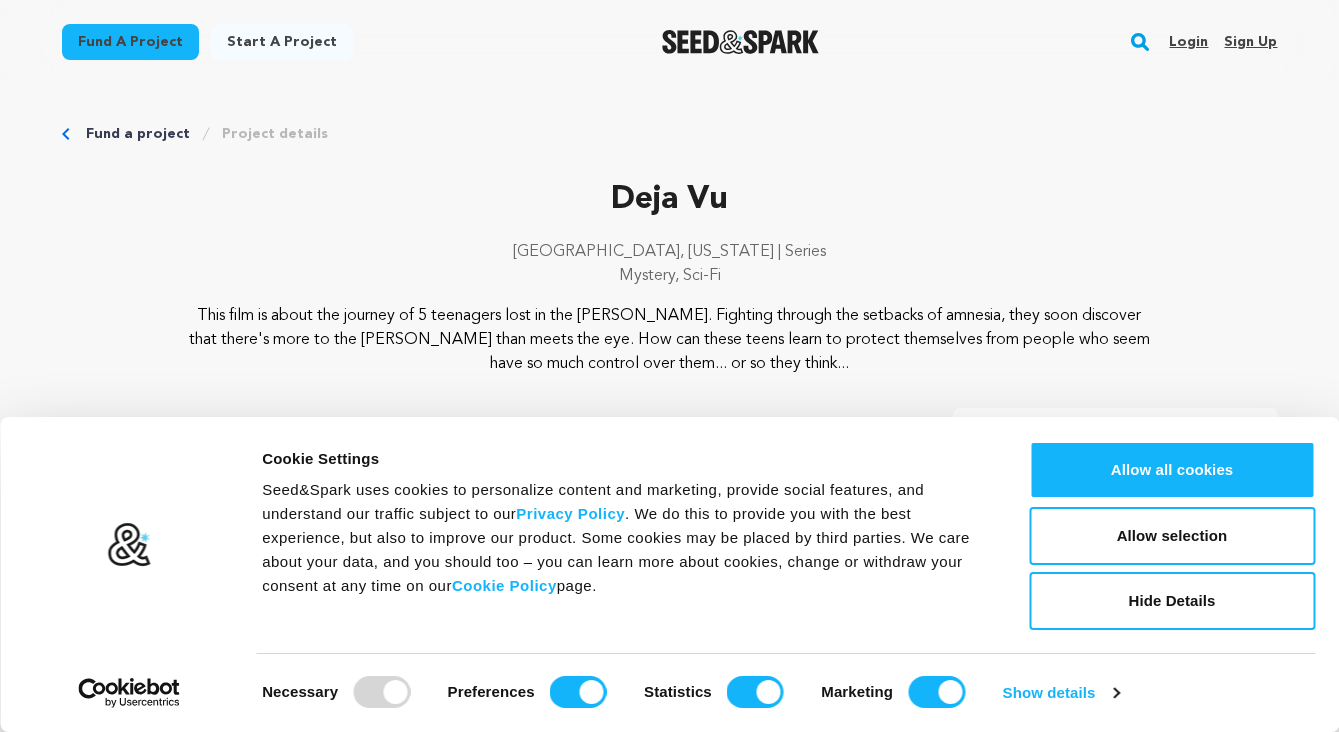 scroll, scrollTop: 0, scrollLeft: 0, axis: both 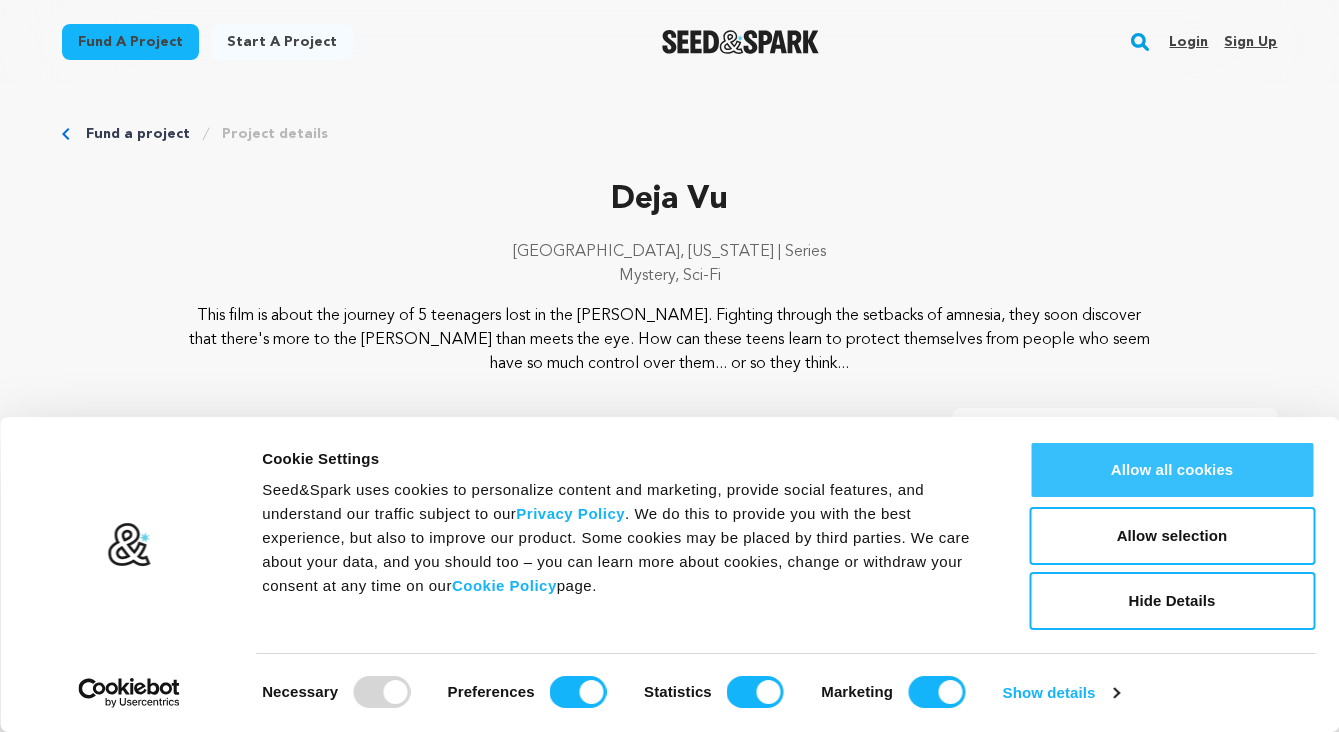 click on "Allow all cookies" at bounding box center [1172, 470] 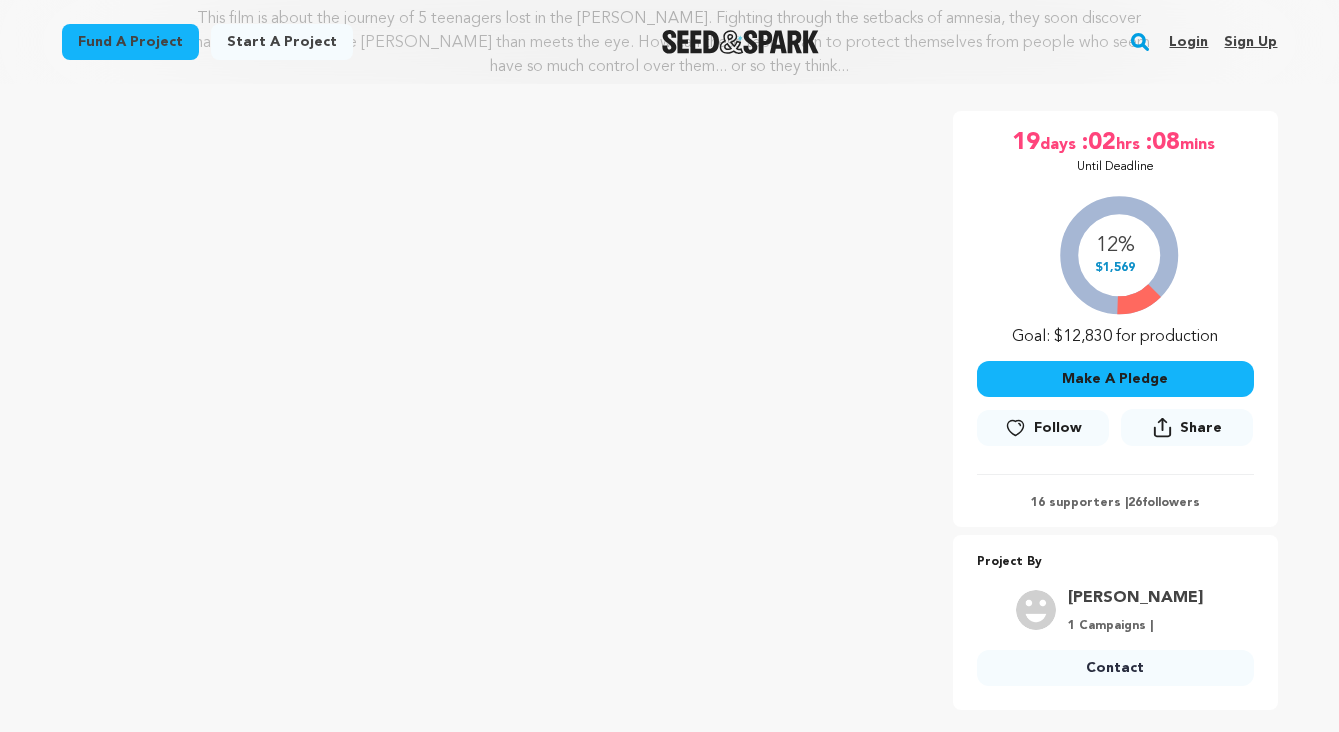 scroll, scrollTop: 298, scrollLeft: 0, axis: vertical 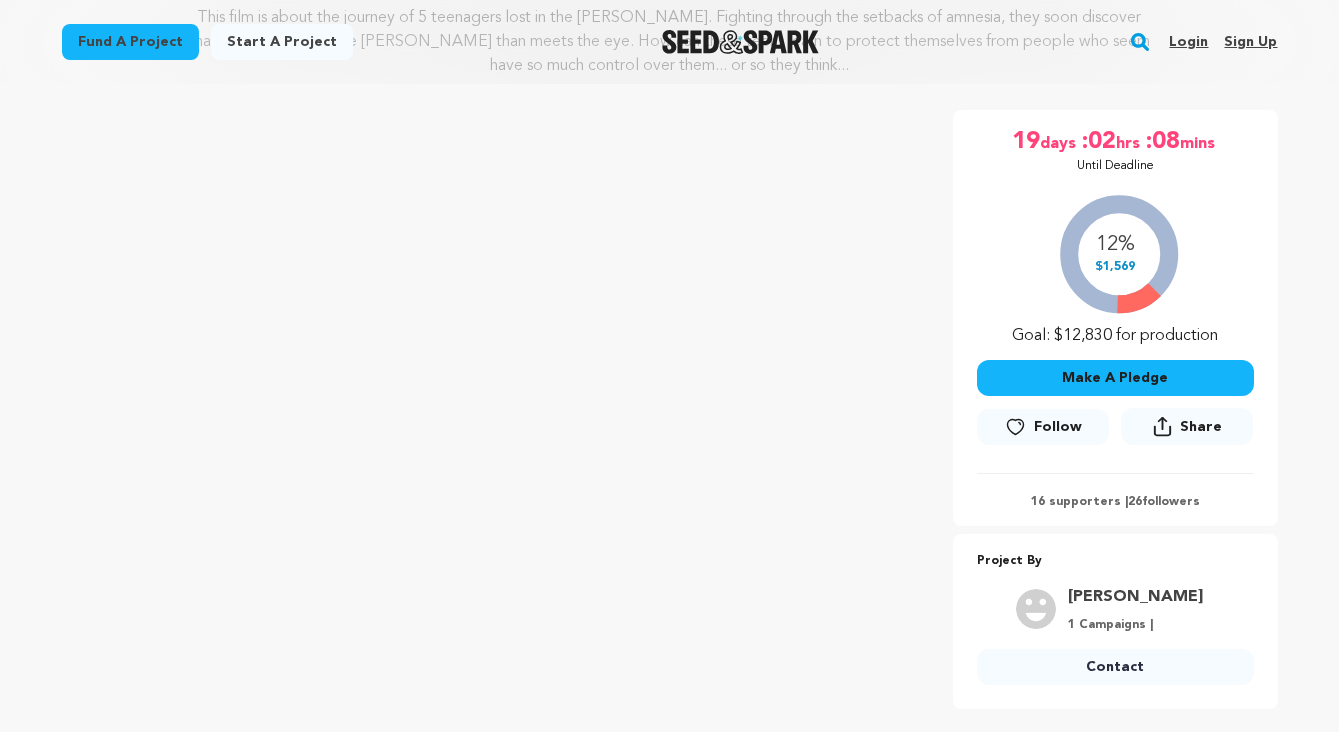 click on "Make A Pledge" at bounding box center [1115, 378] 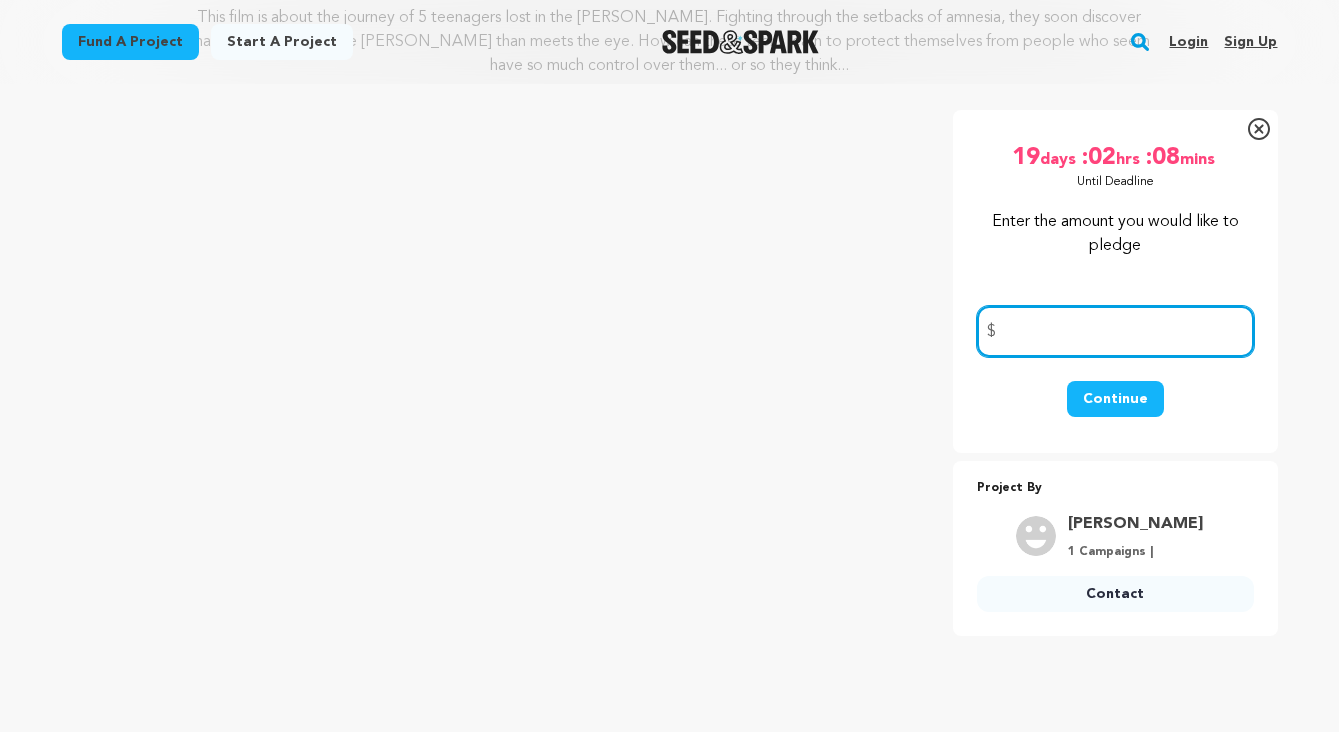 click at bounding box center (1115, 331) 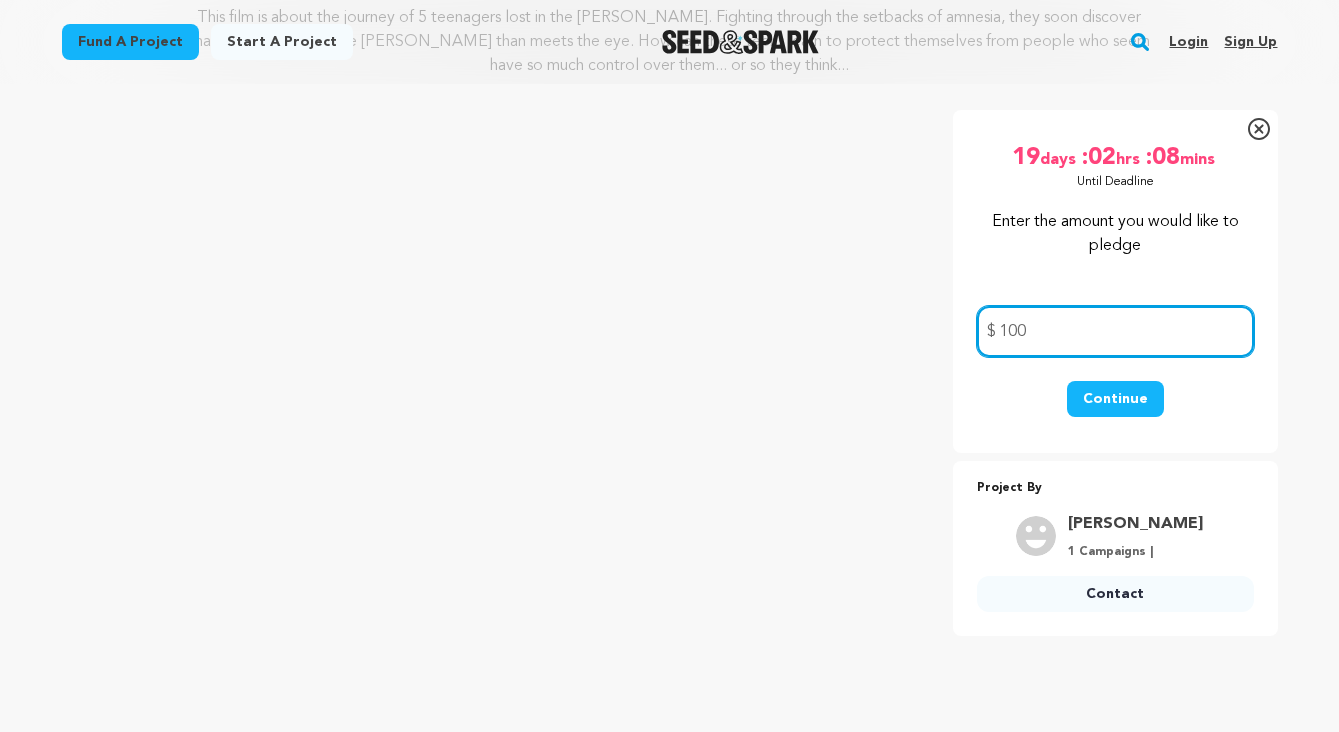 type on "100" 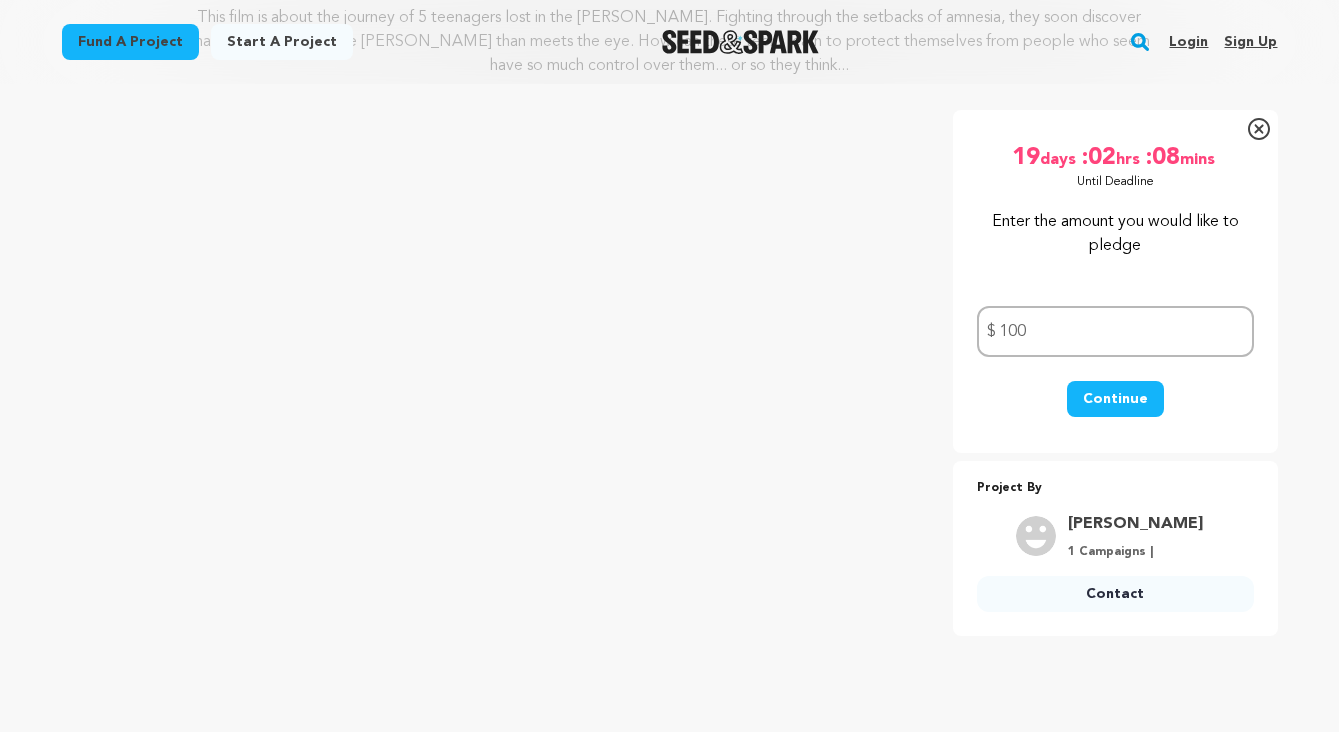 click on "Continue" at bounding box center (1115, 399) 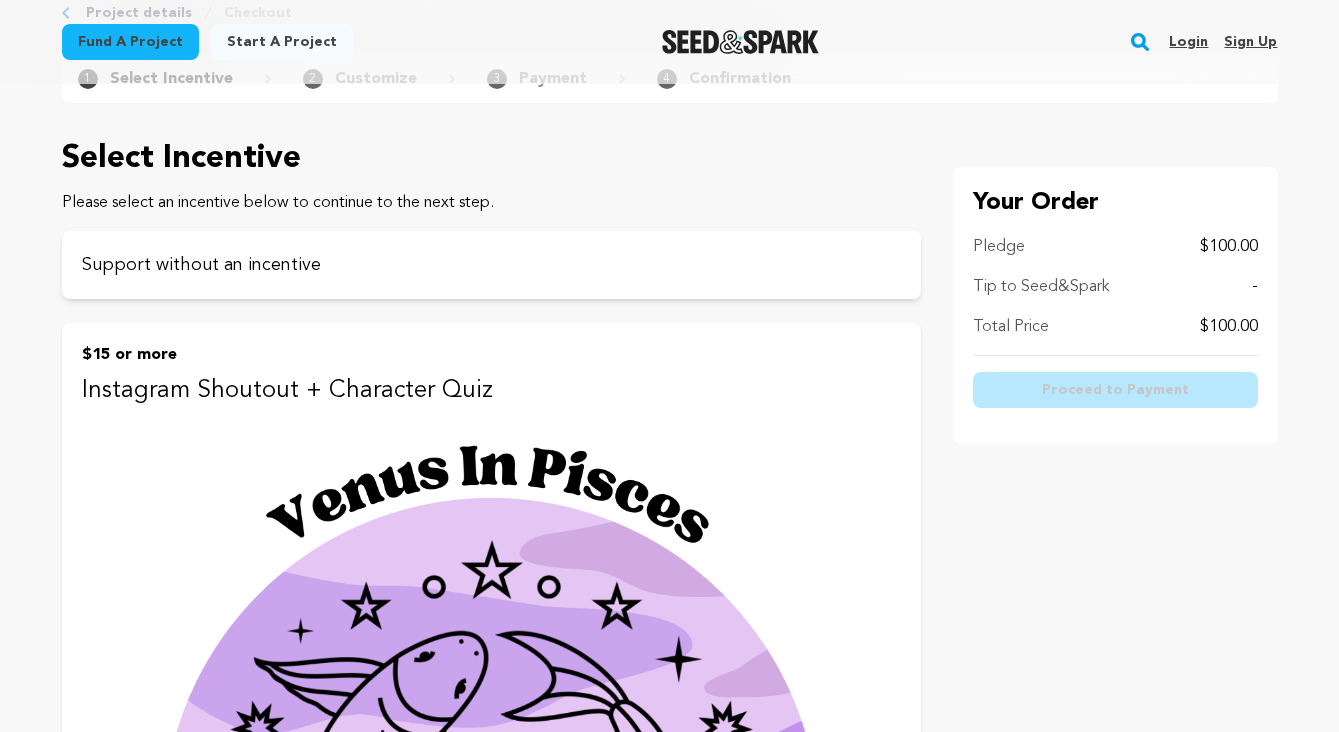 scroll, scrollTop: 0, scrollLeft: 0, axis: both 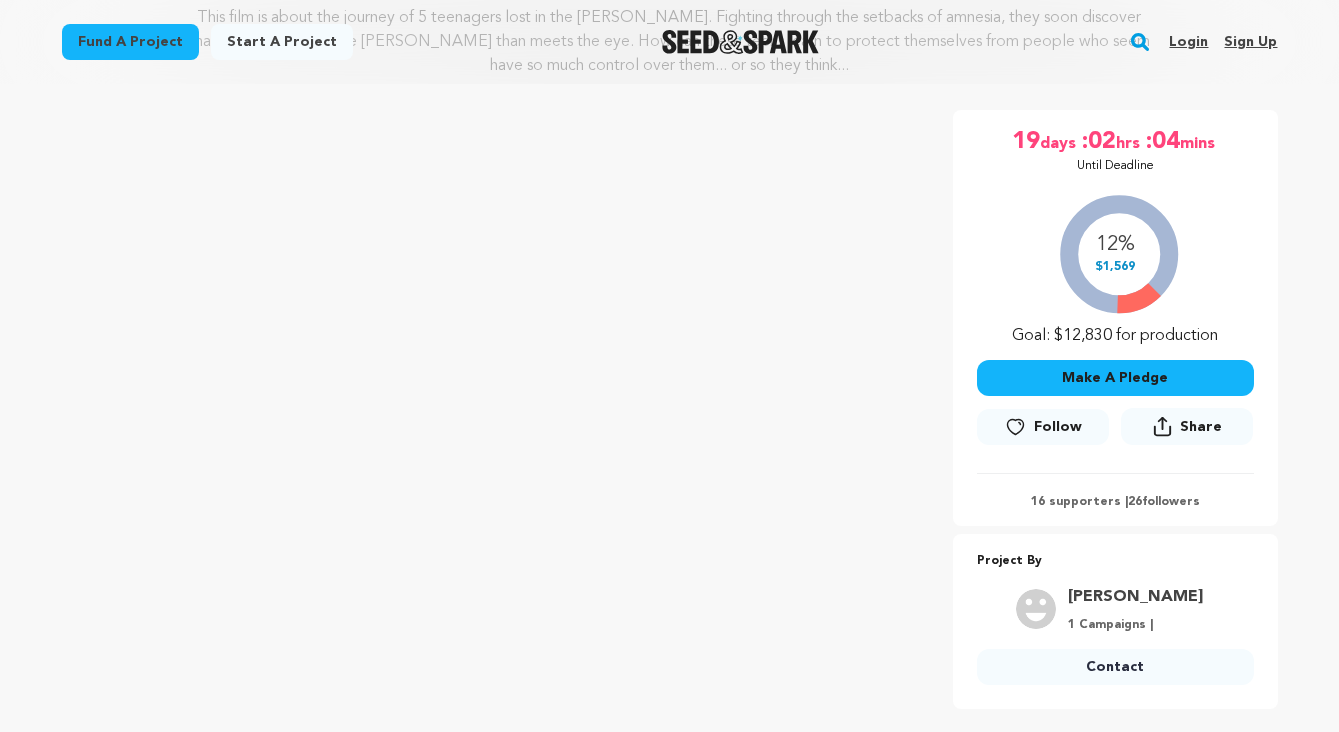 click on "Make A Pledge" at bounding box center (1115, 378) 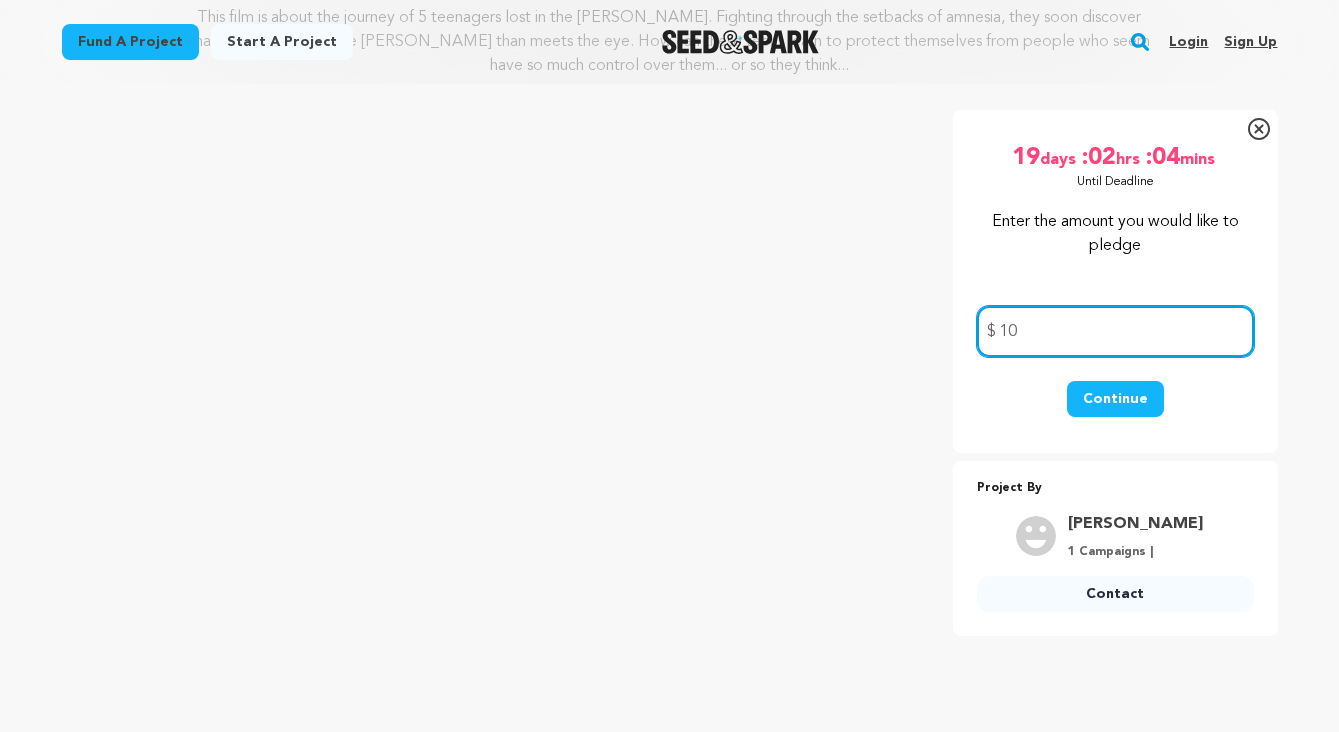type on "1" 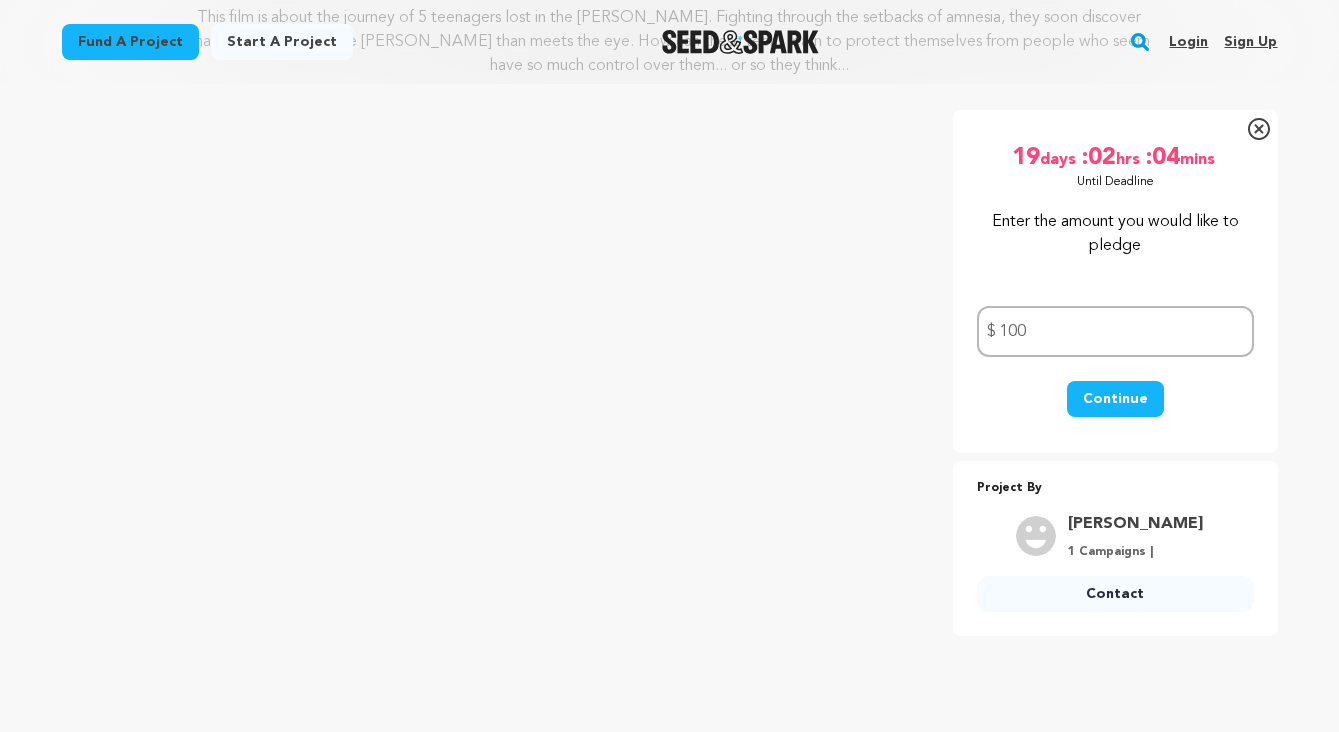 click on "Continue" at bounding box center [1115, 399] 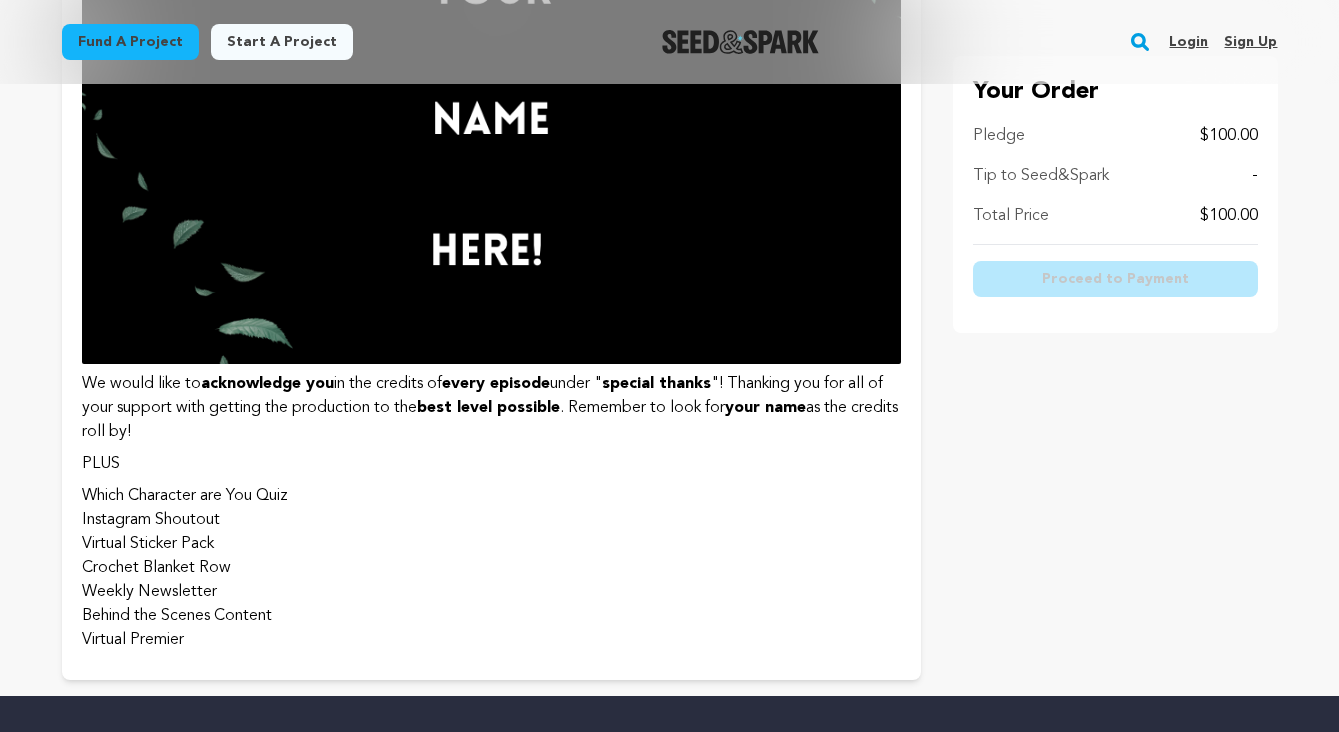 scroll, scrollTop: 6219, scrollLeft: 0, axis: vertical 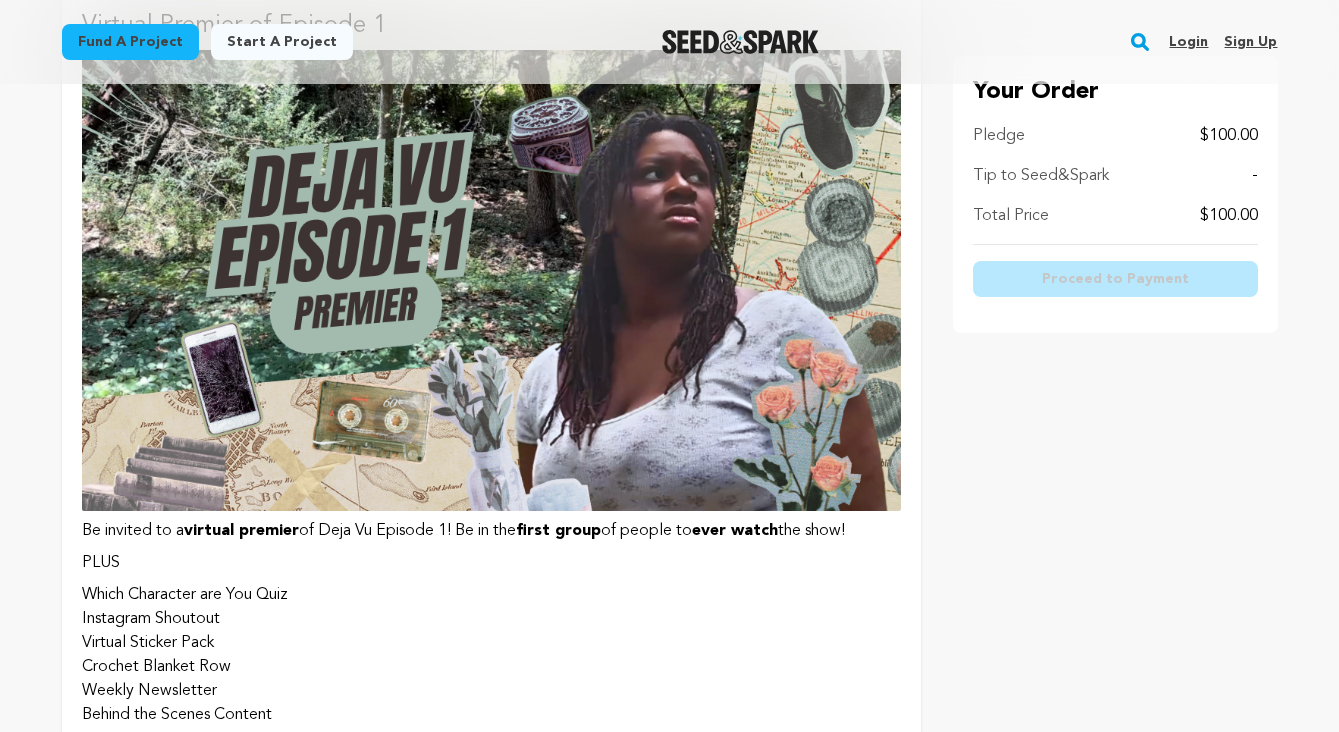 click at bounding box center (491, 280) 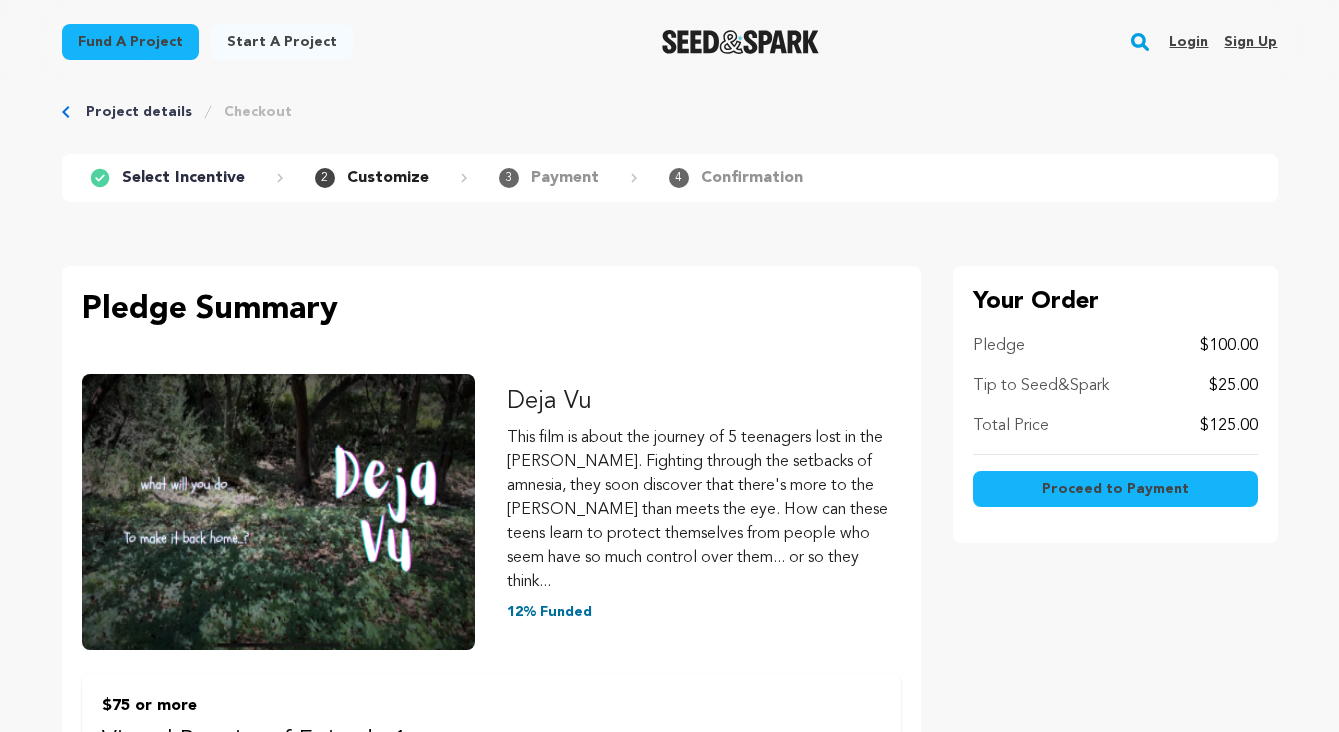 scroll, scrollTop: 0, scrollLeft: 0, axis: both 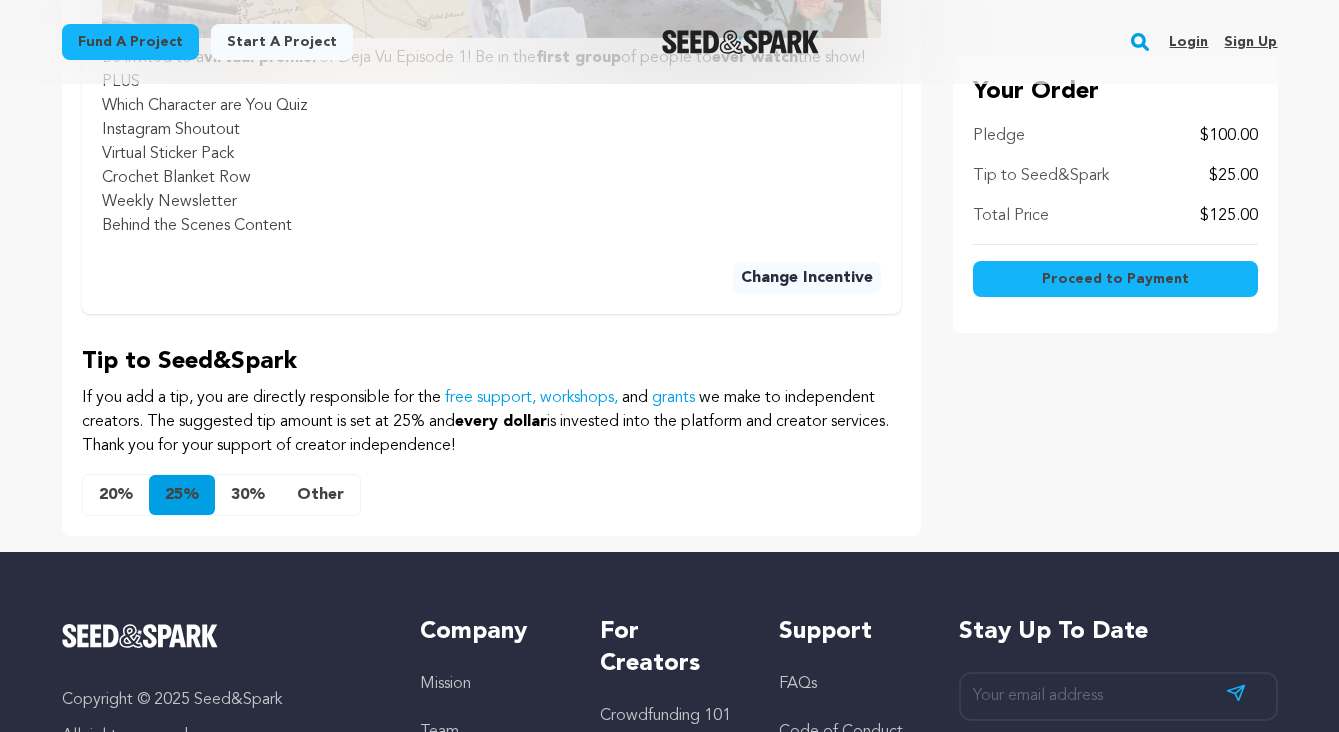 click on "Other" at bounding box center [320, 495] 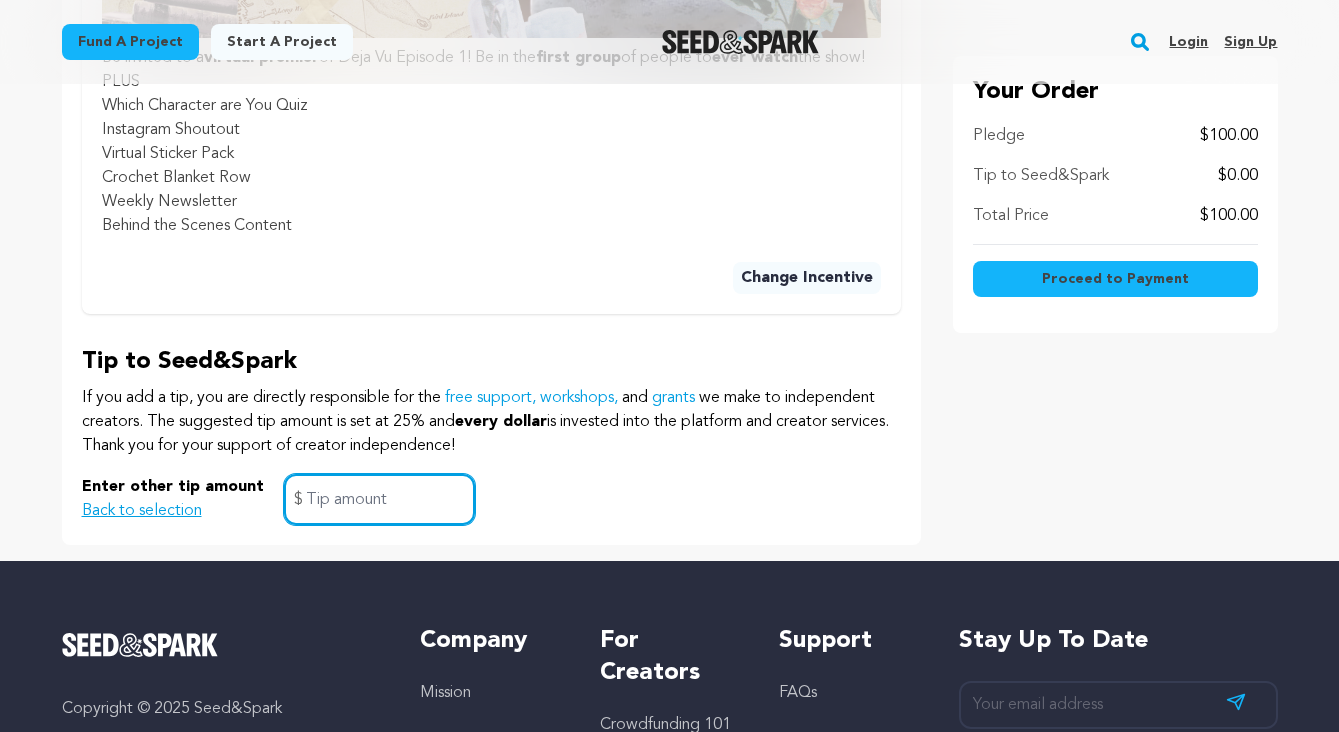 click at bounding box center (379, 499) 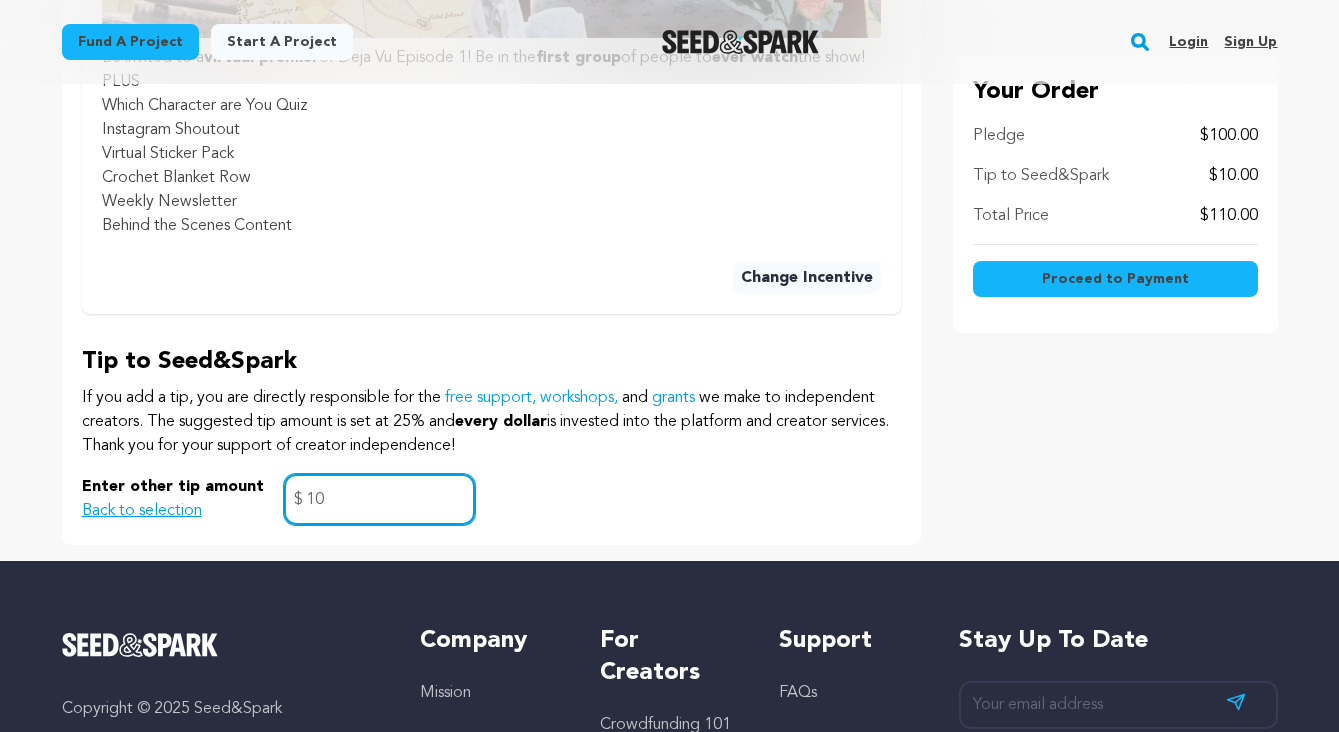type on "10" 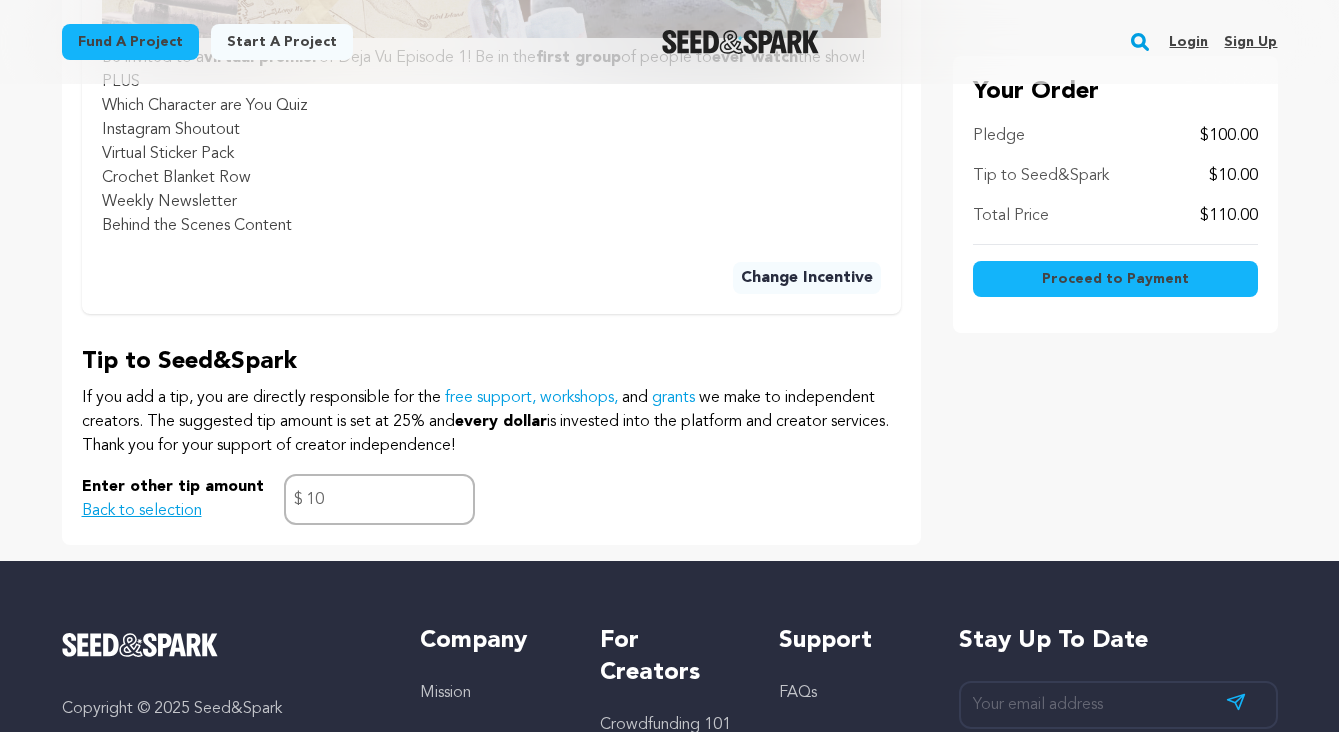 click on "Enter other tip amount
Back to selection
10
$" at bounding box center (491, 499) 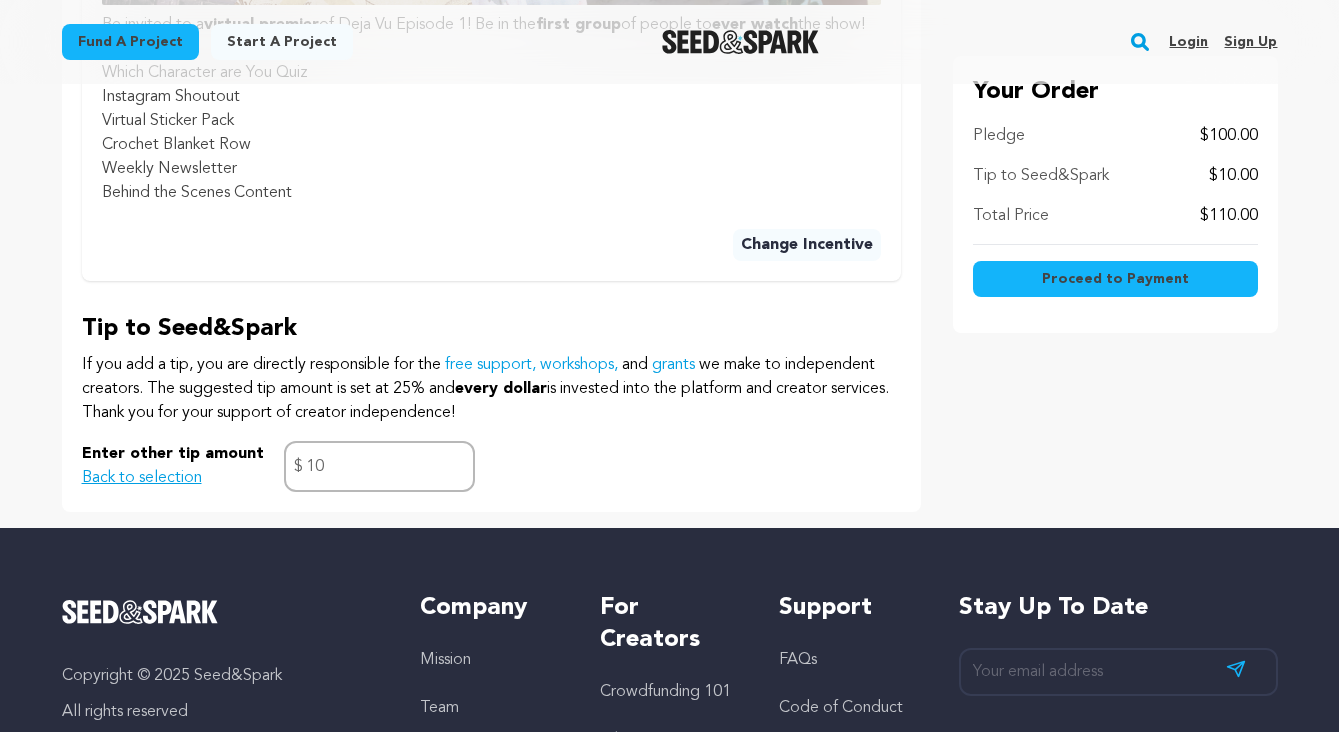scroll, scrollTop: 1221, scrollLeft: 0, axis: vertical 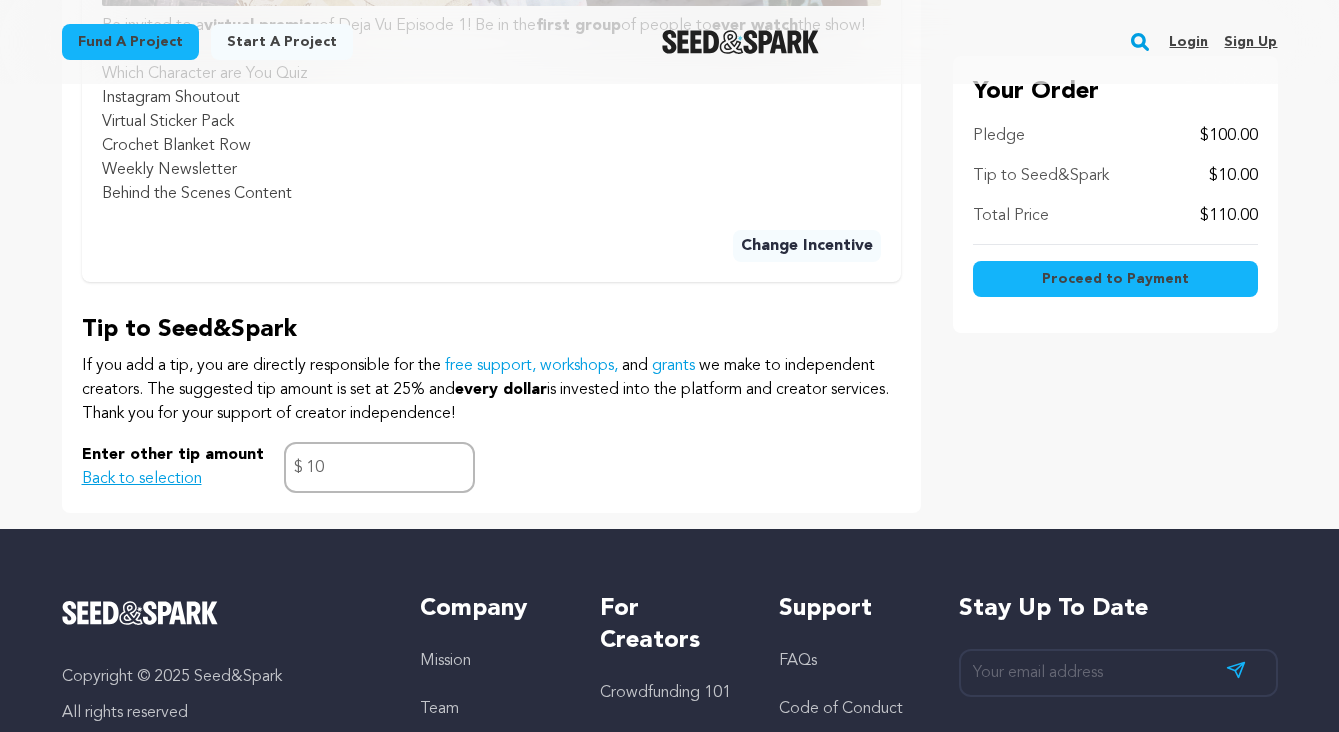 click on "Proceed to Payment" at bounding box center (1115, 279) 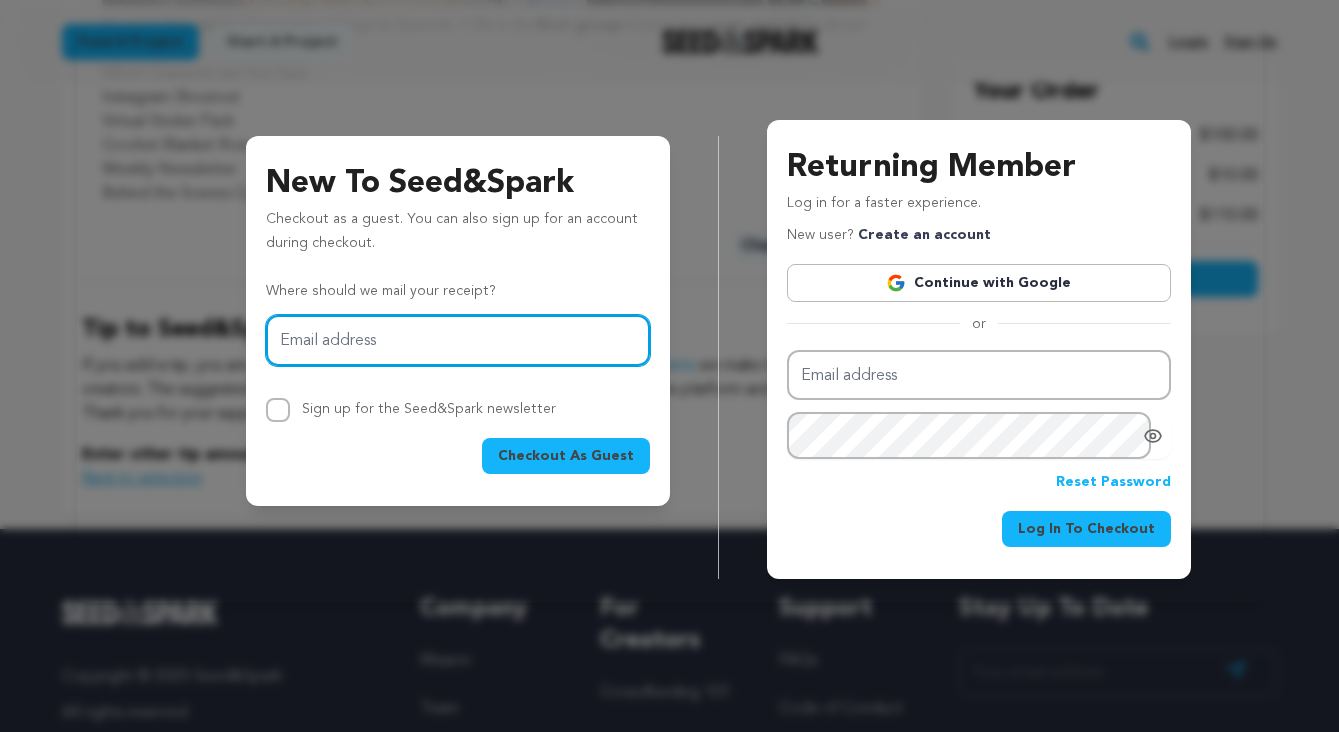 click on "Email address" at bounding box center (458, 340) 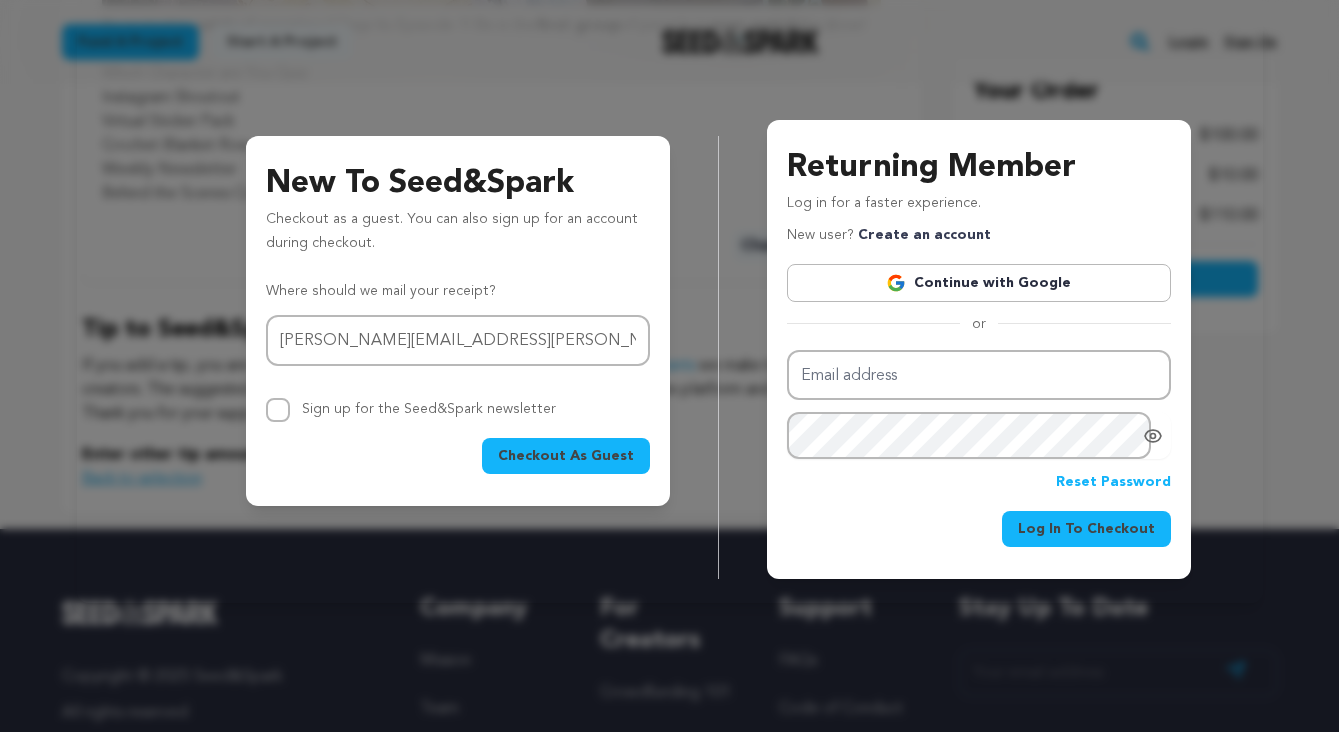 click on "Checkout As Guest" at bounding box center (566, 456) 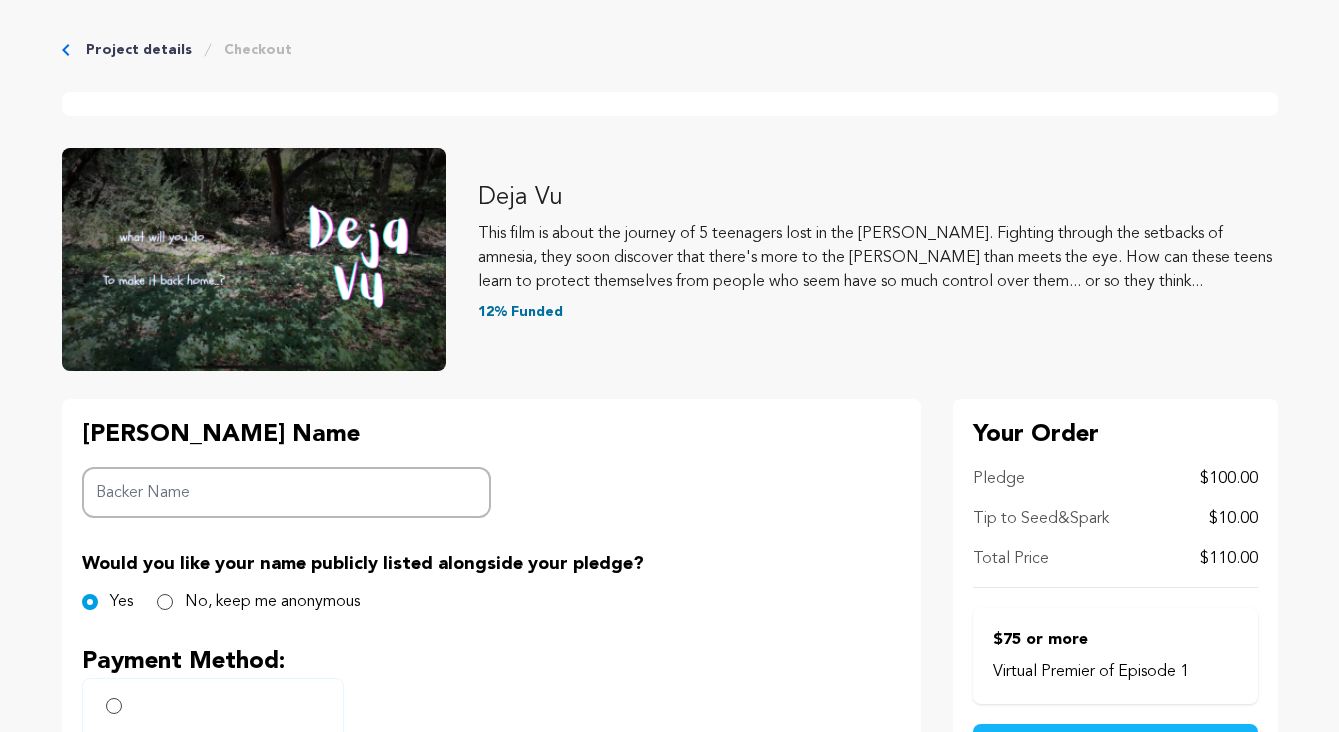 scroll, scrollTop: 0, scrollLeft: 0, axis: both 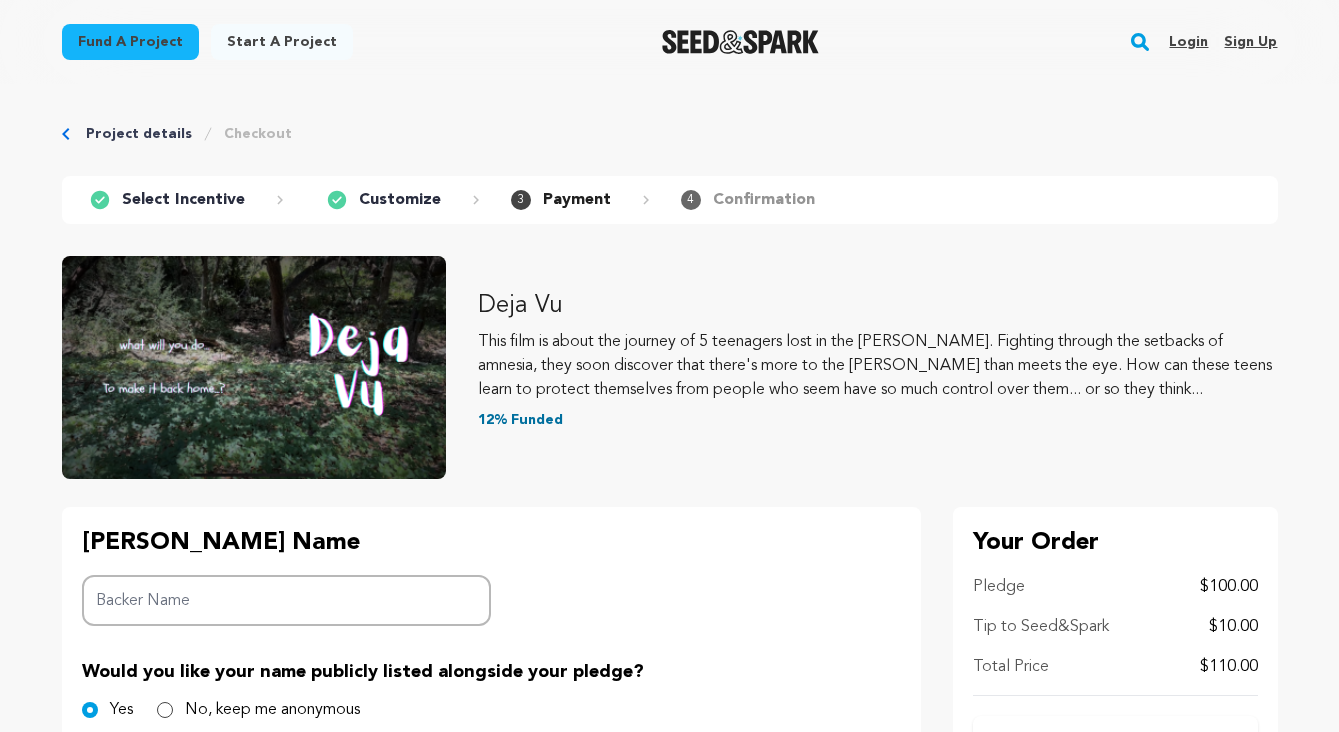 click on "Deja Vu
This film is about the journey of 5 teenagers lost in the [PERSON_NAME]. Fighting through the setbacks of amnesia, they soon discover that there's more to the [PERSON_NAME] than meets the eye. How can these teens learn to protect themselves from people who seem have so much control over them... or so they think...
12% Funded" at bounding box center (878, 359) 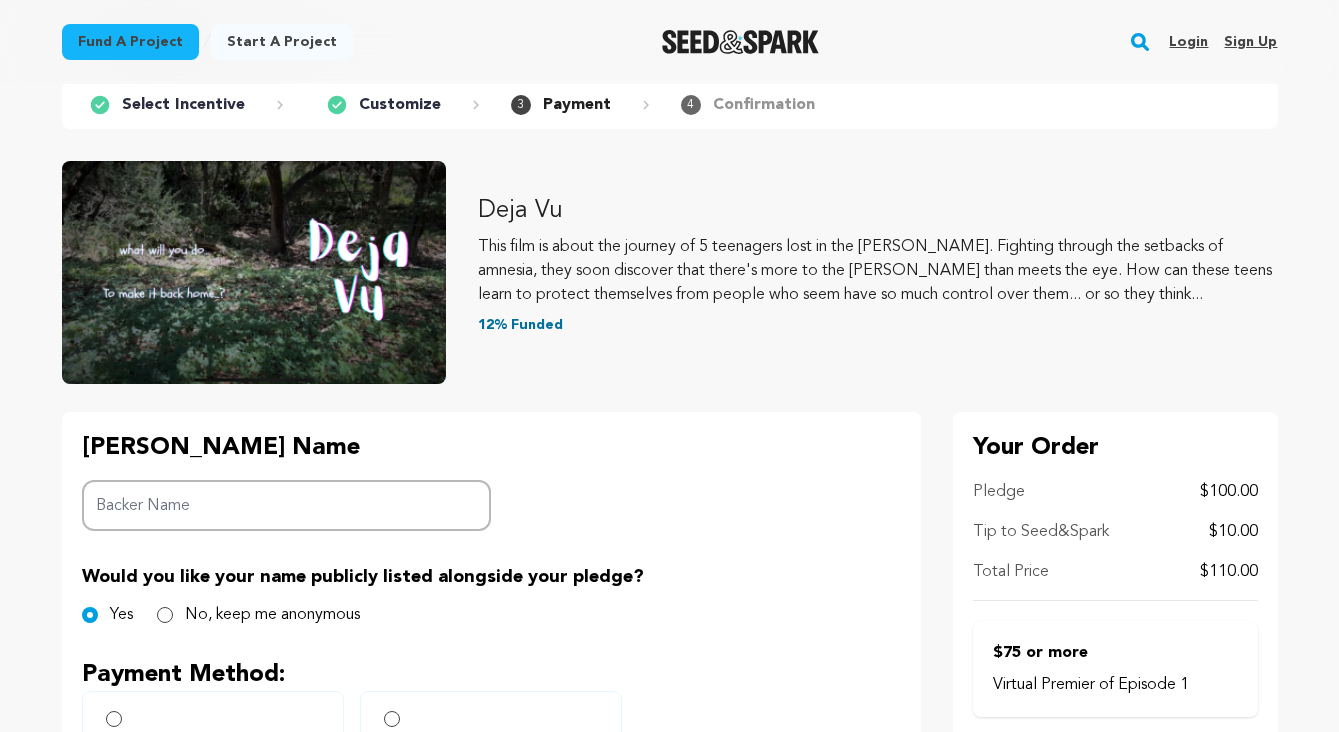 scroll, scrollTop: 97, scrollLeft: 0, axis: vertical 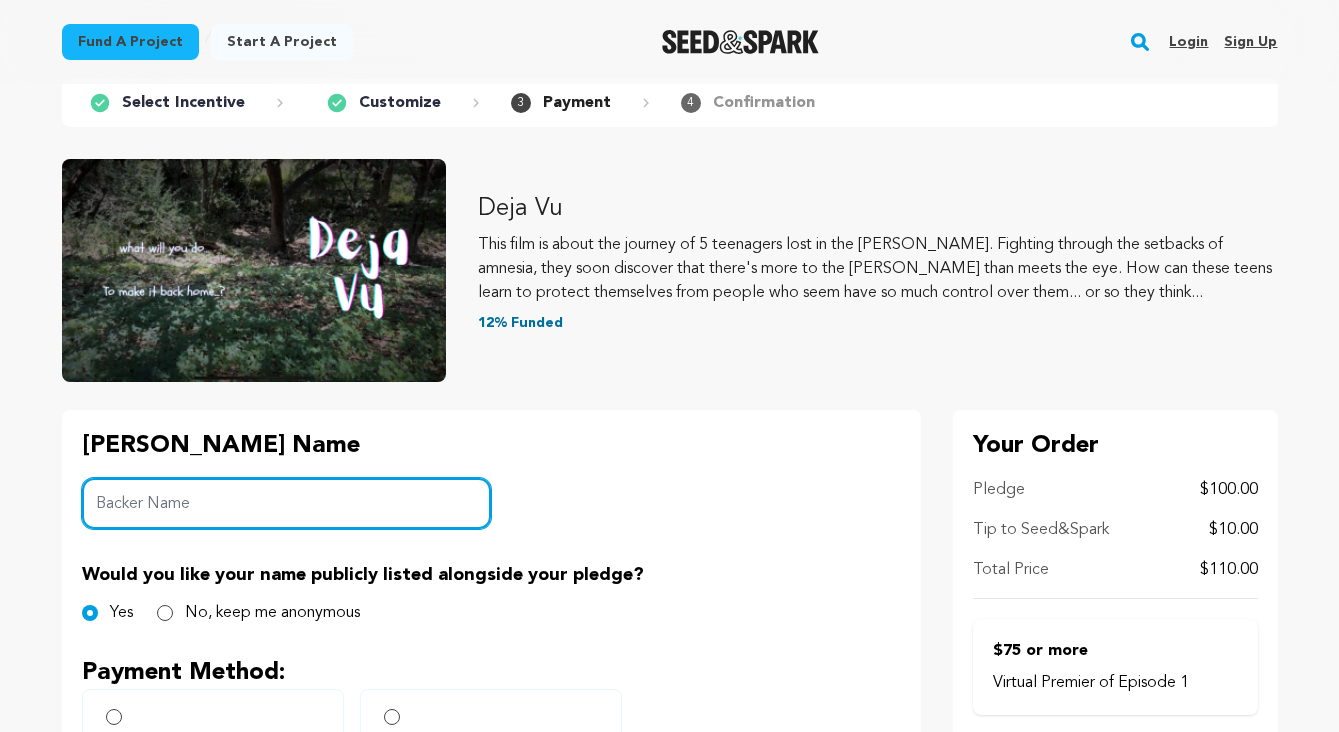 click on "Backer Name" at bounding box center [287, 503] 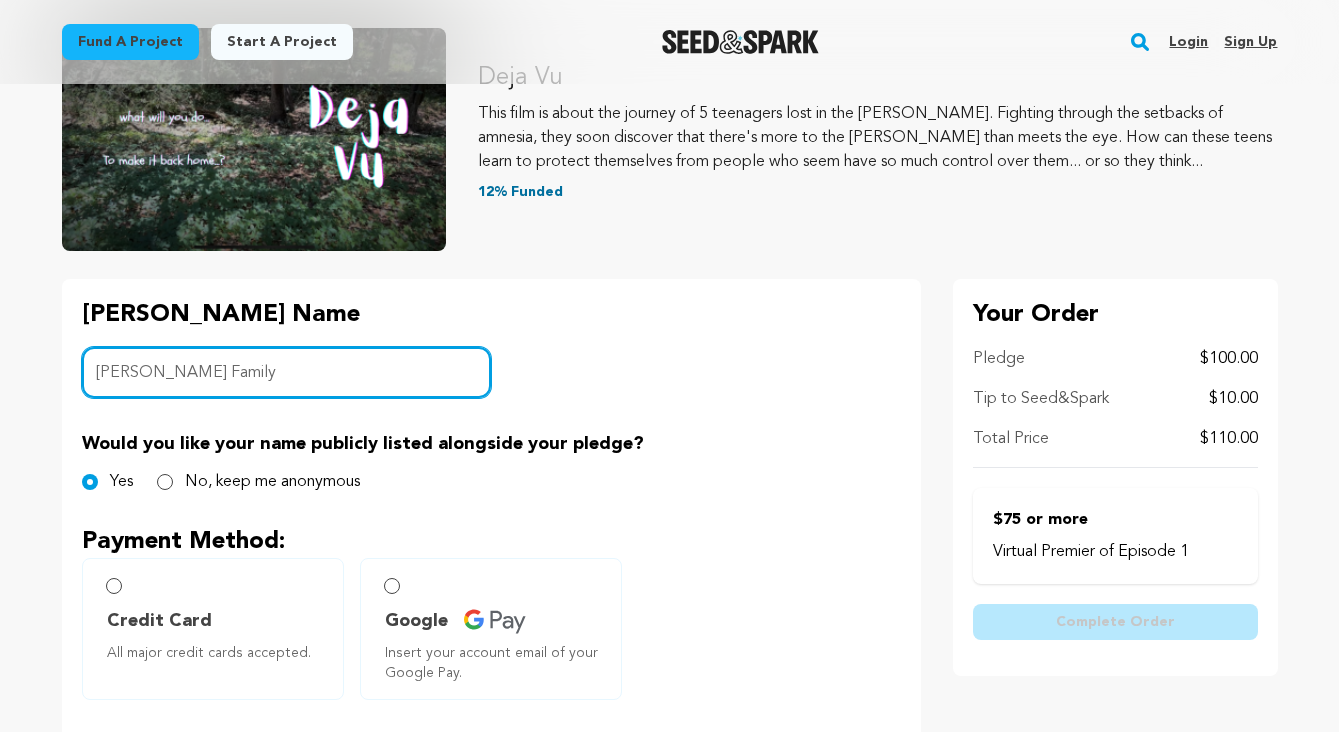 scroll, scrollTop: 229, scrollLeft: 0, axis: vertical 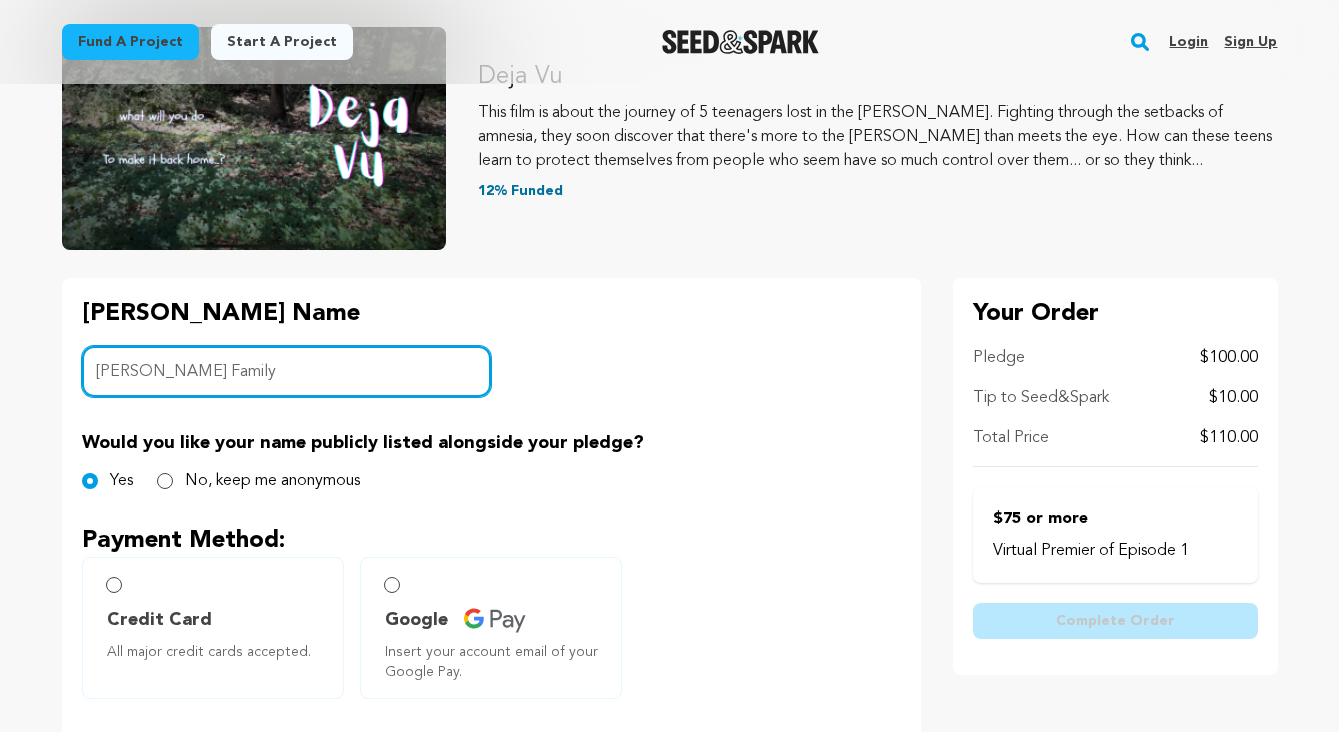 type on "[PERSON_NAME] Family" 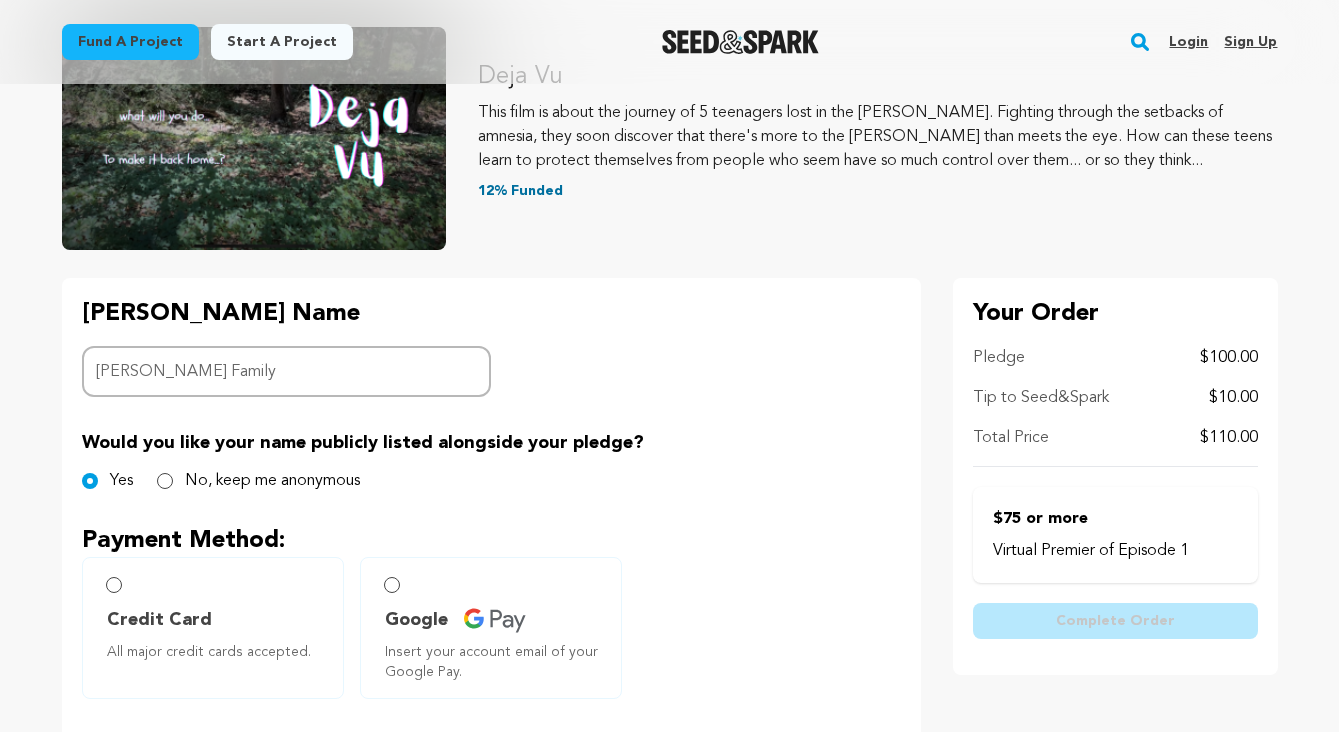 click on "No, keep me anonymous" at bounding box center (272, 481) 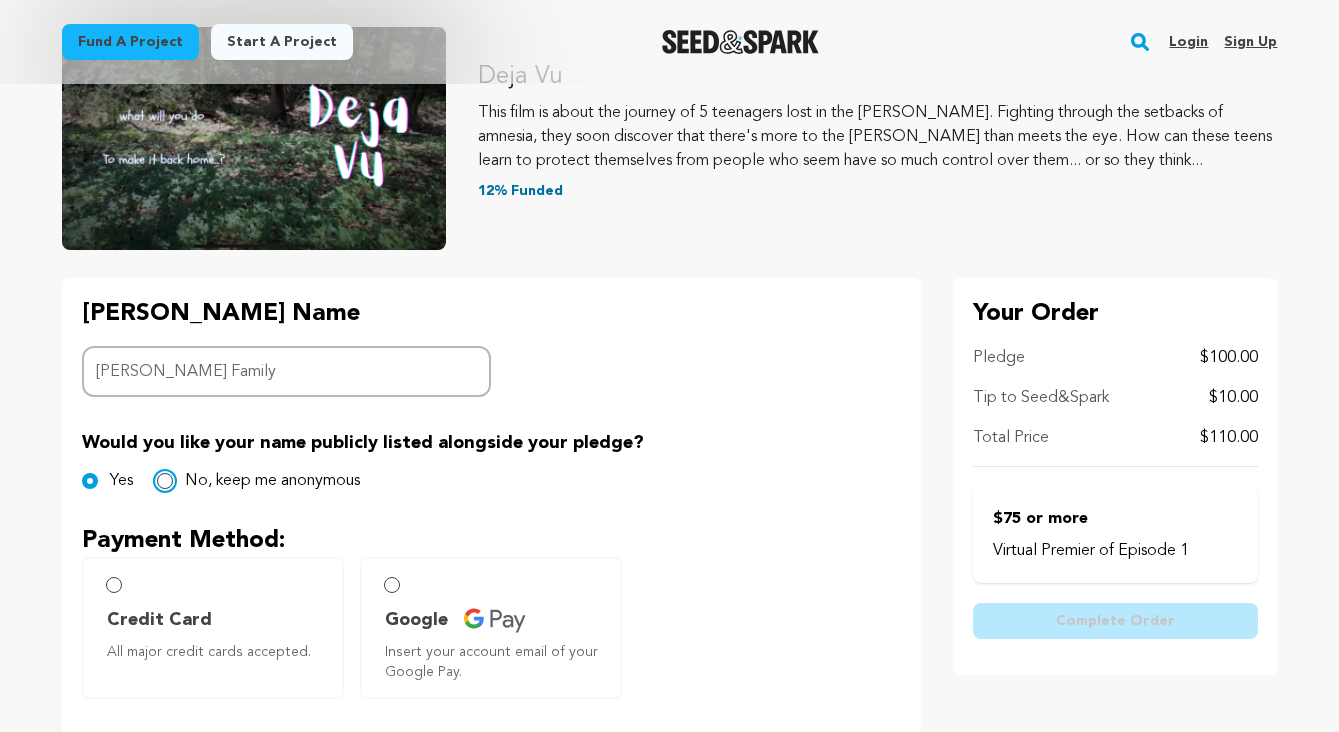click on "No, keep me anonymous" at bounding box center (165, 481) 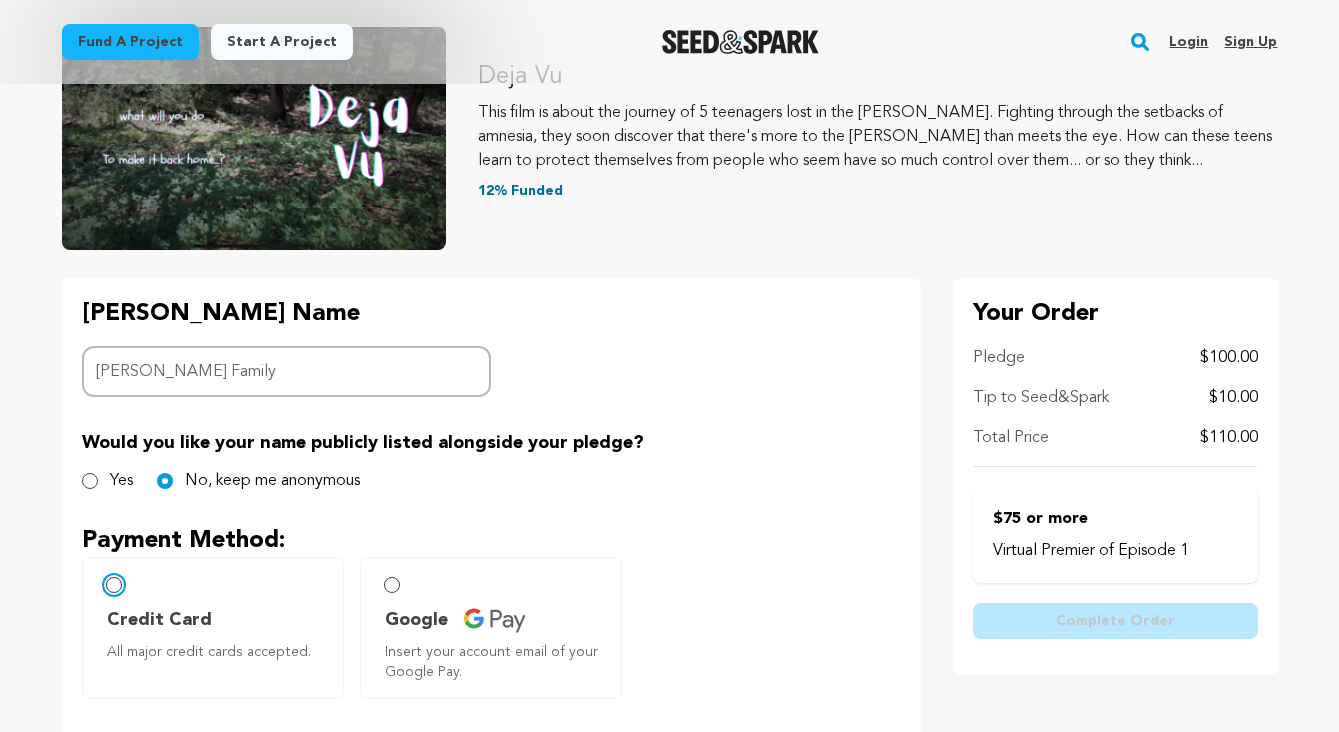click on "Credit Card
All major credit cards accepted." at bounding box center [114, 585] 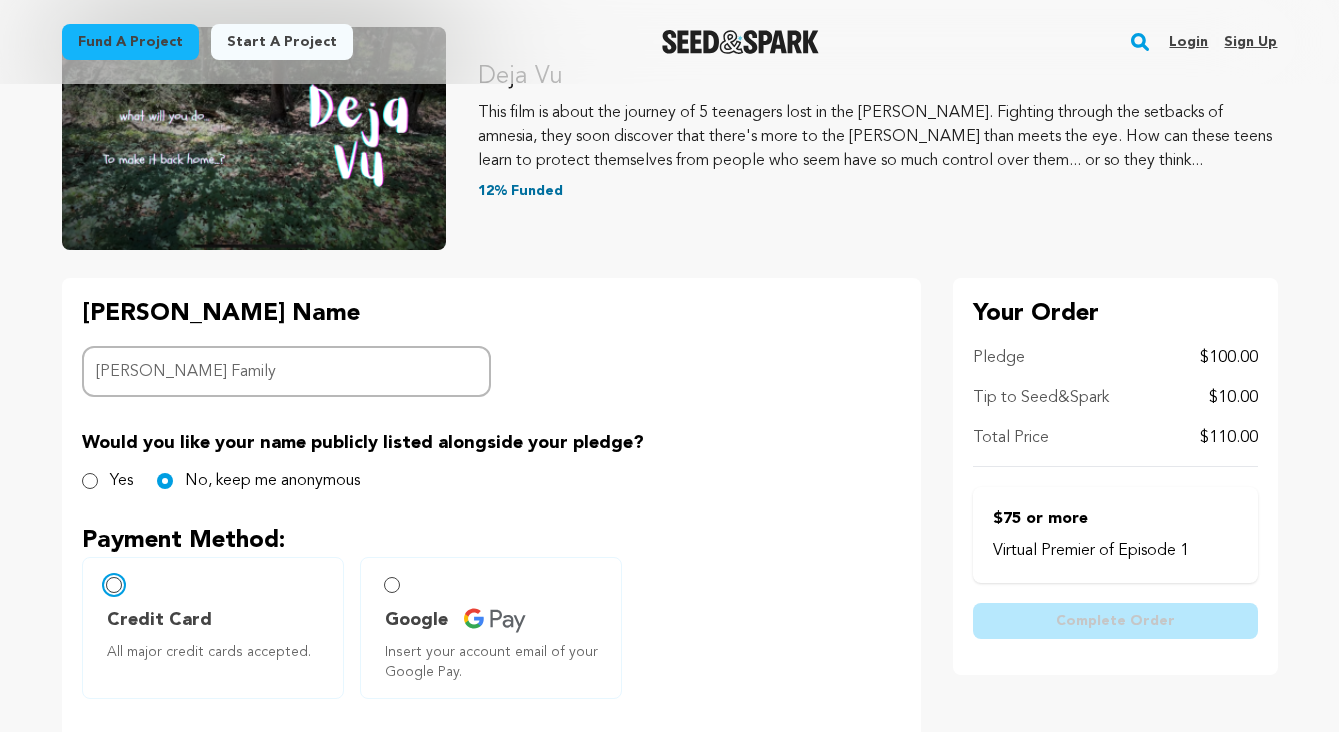 radio on "false" 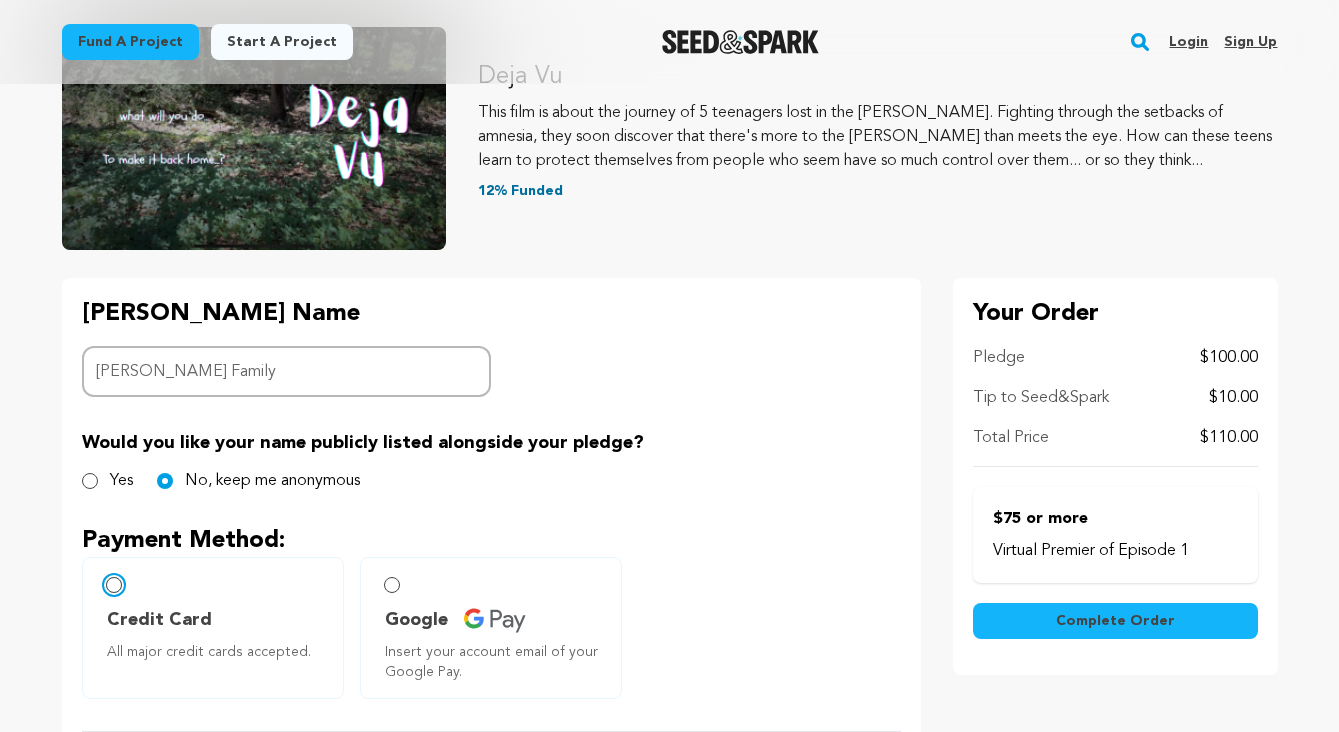 click on "Credit Card
All major credit cards accepted." at bounding box center (114, 585) 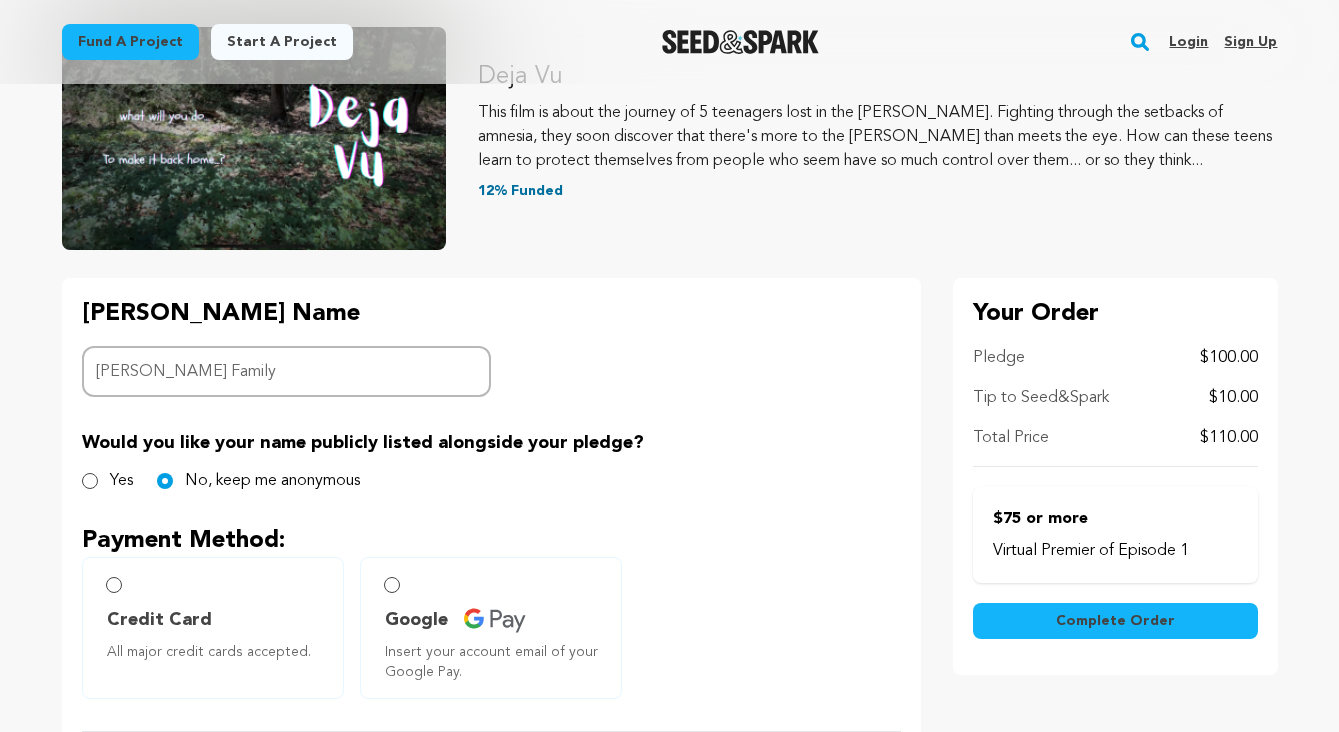 click on "Complete Order" at bounding box center (1115, 621) 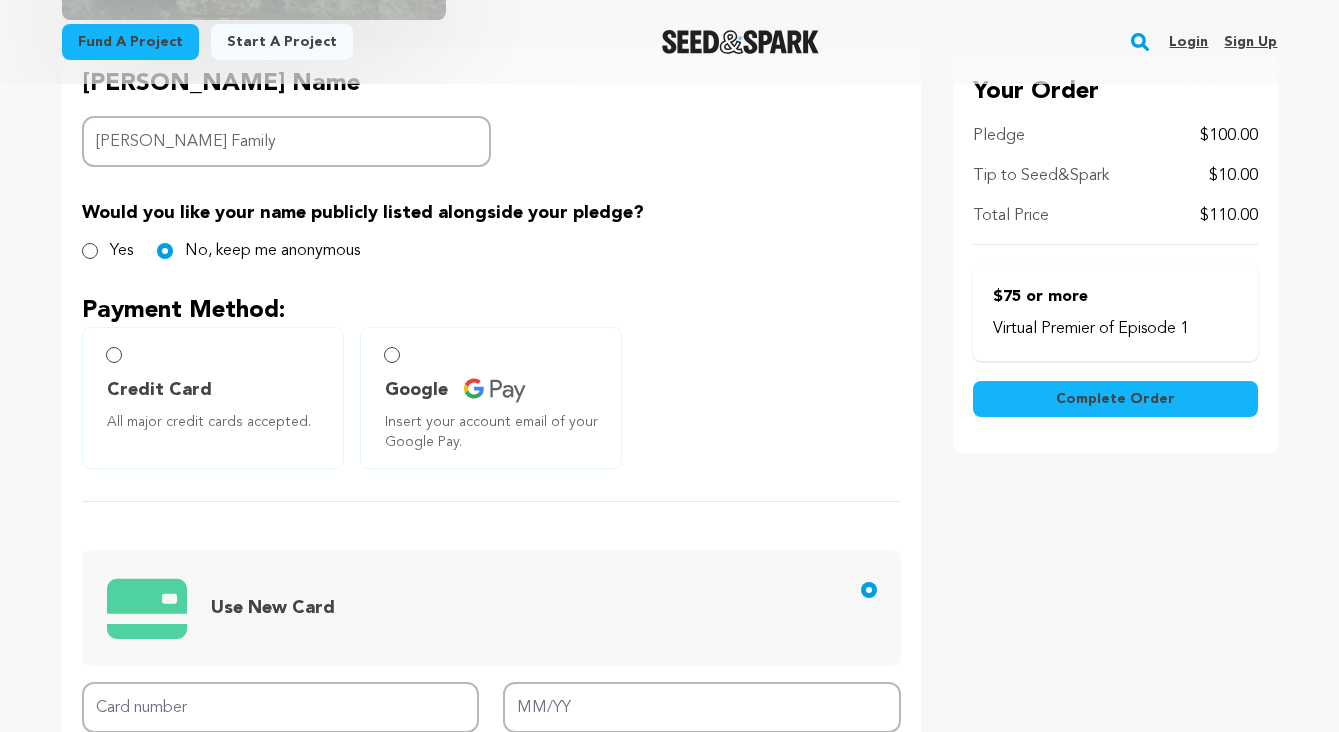 click on "Credit Card" at bounding box center (159, 390) 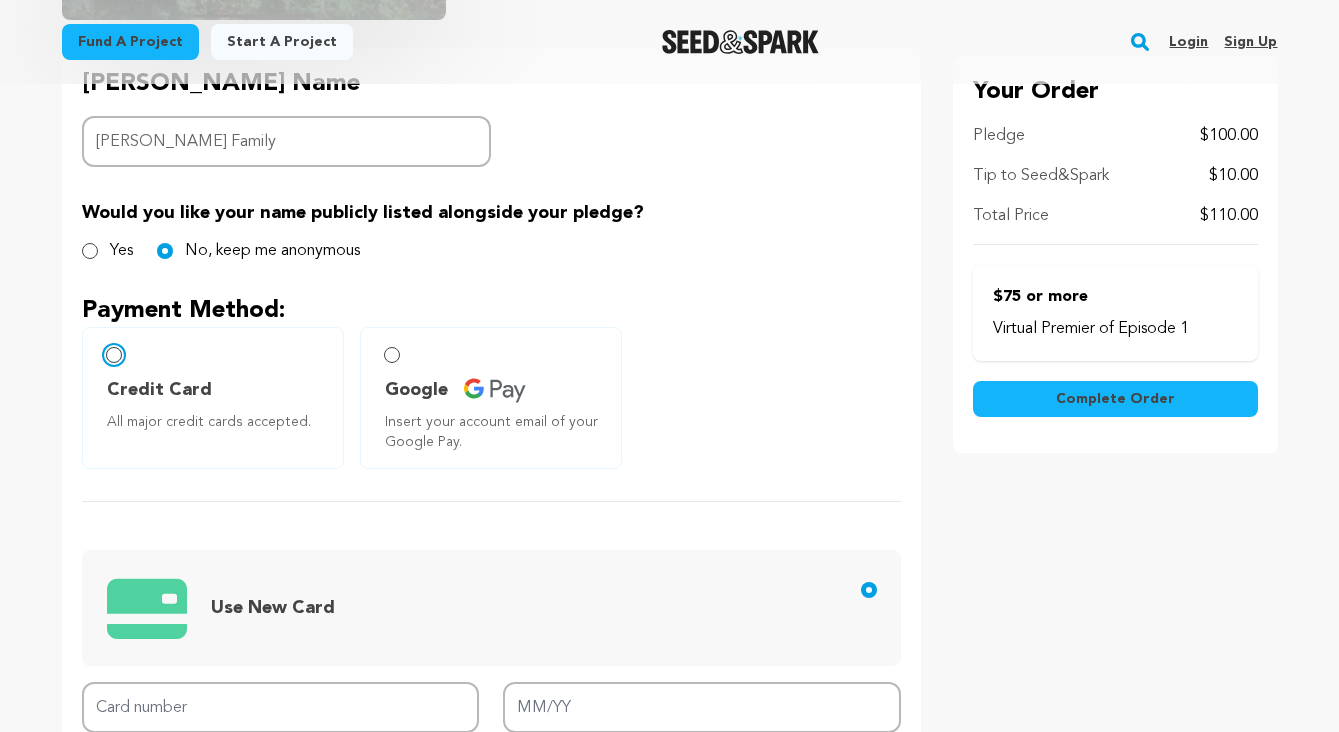 click on "Credit Card
All major credit cards accepted." at bounding box center (114, 355) 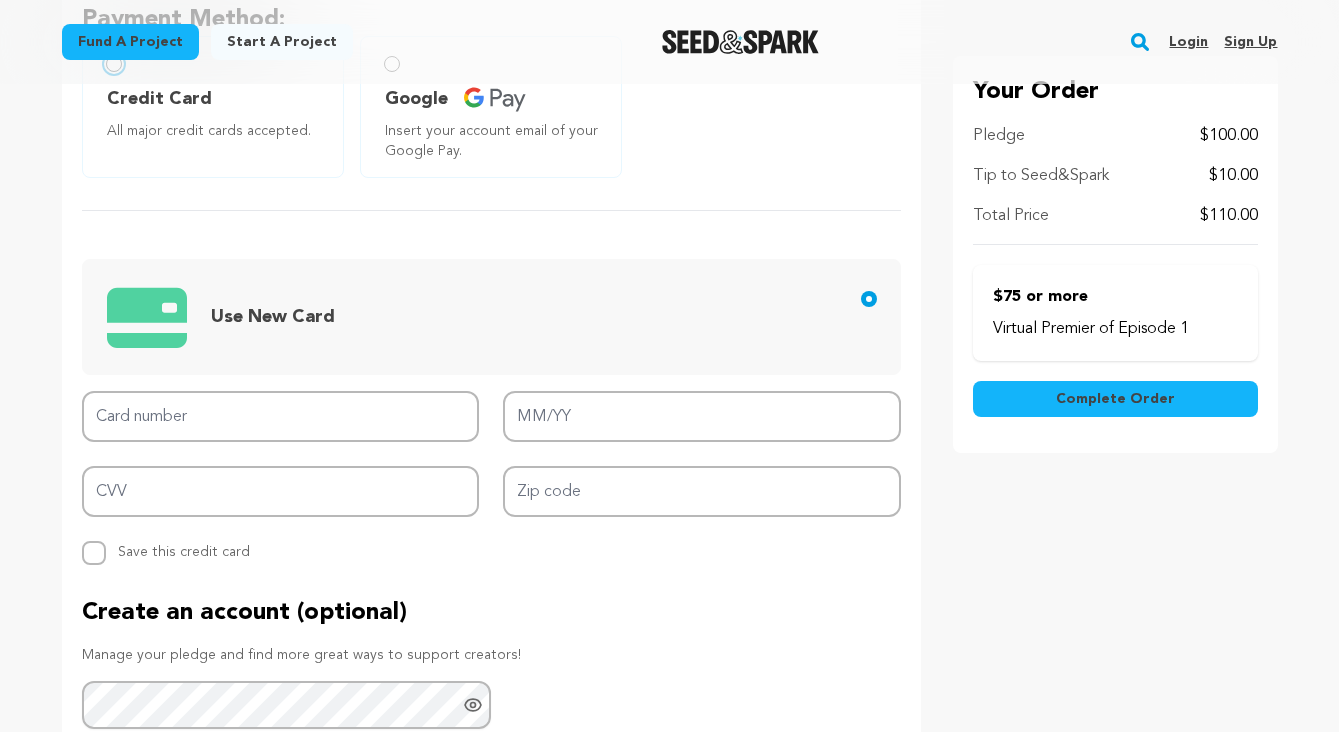 scroll, scrollTop: 790, scrollLeft: 0, axis: vertical 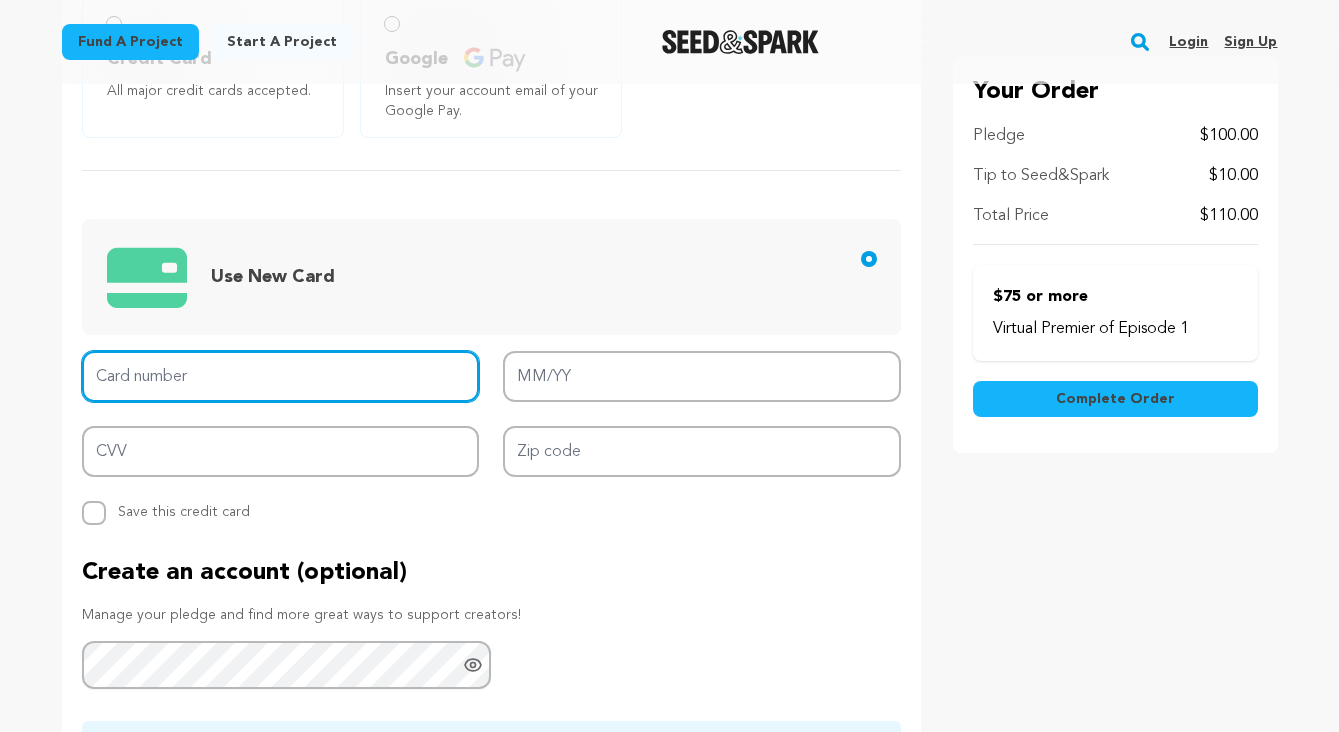 click on "Card number" at bounding box center (281, 376) 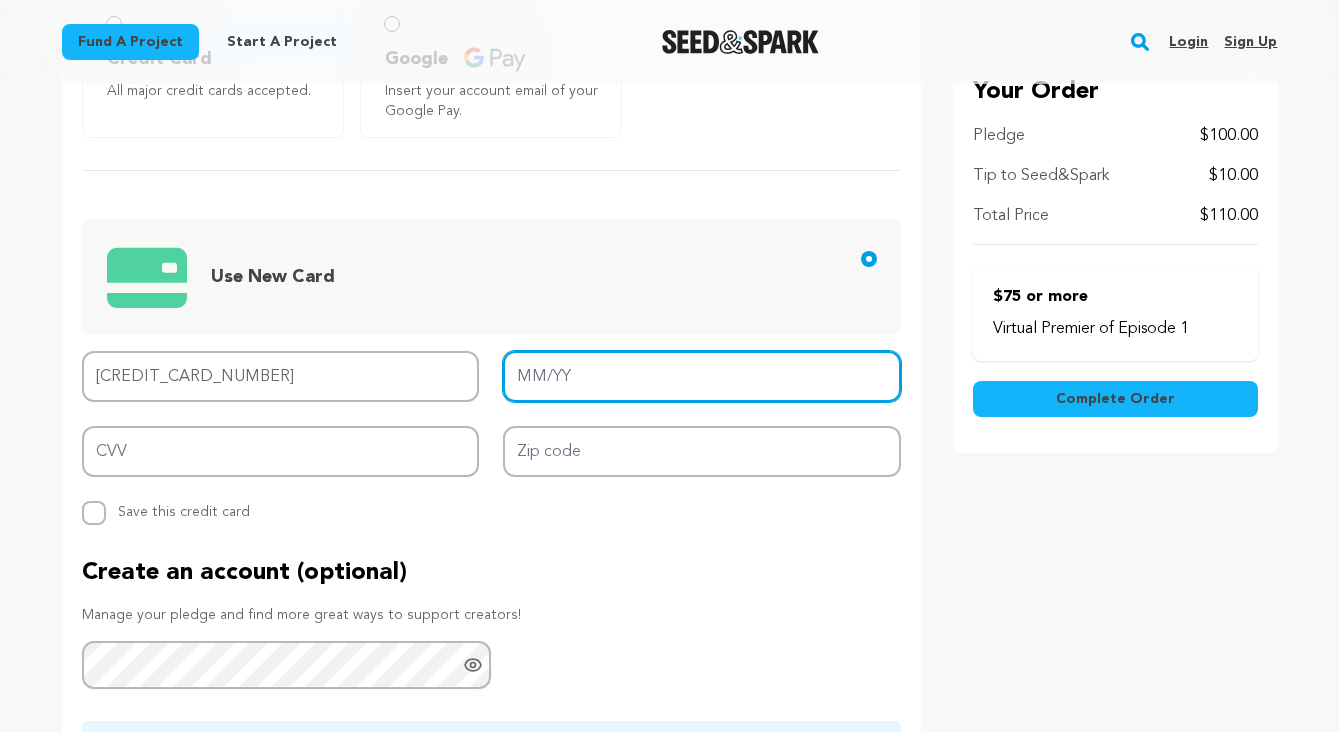 type on "3712 6229 1367 008" 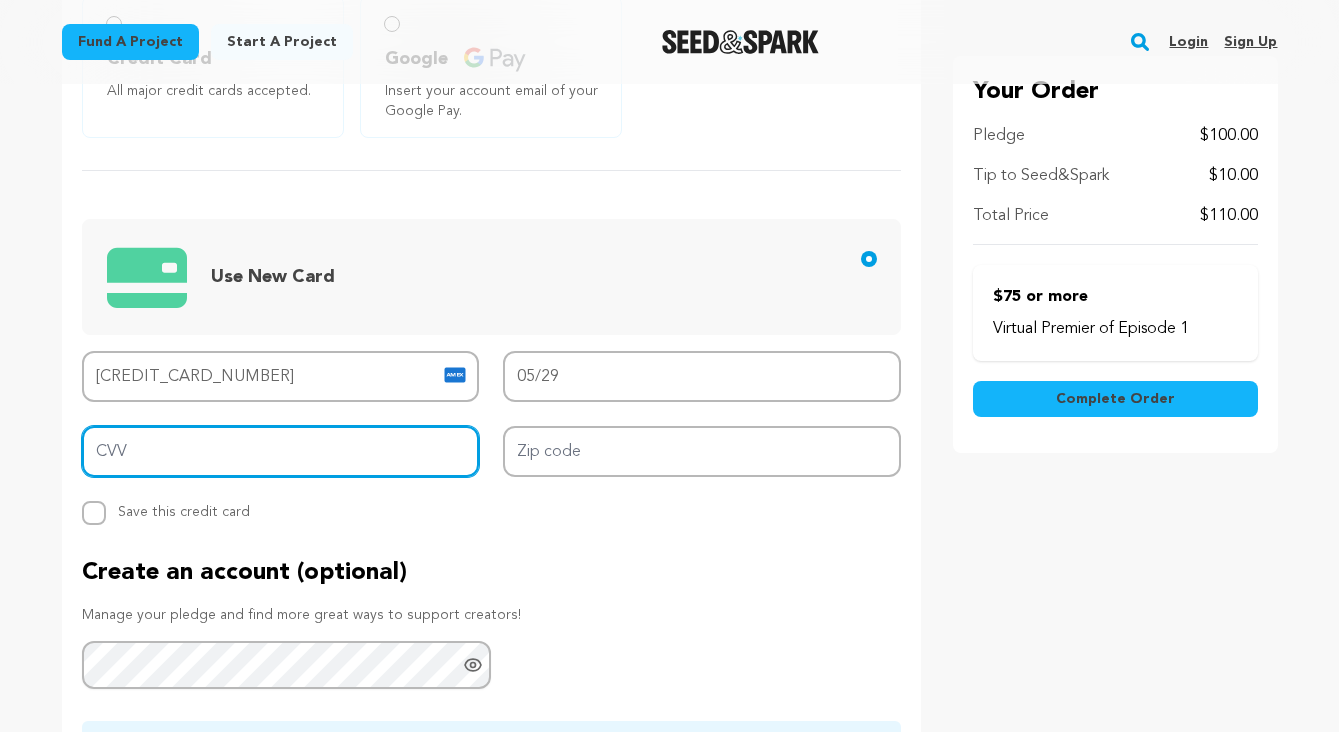 click on "CVV" at bounding box center [281, 451] 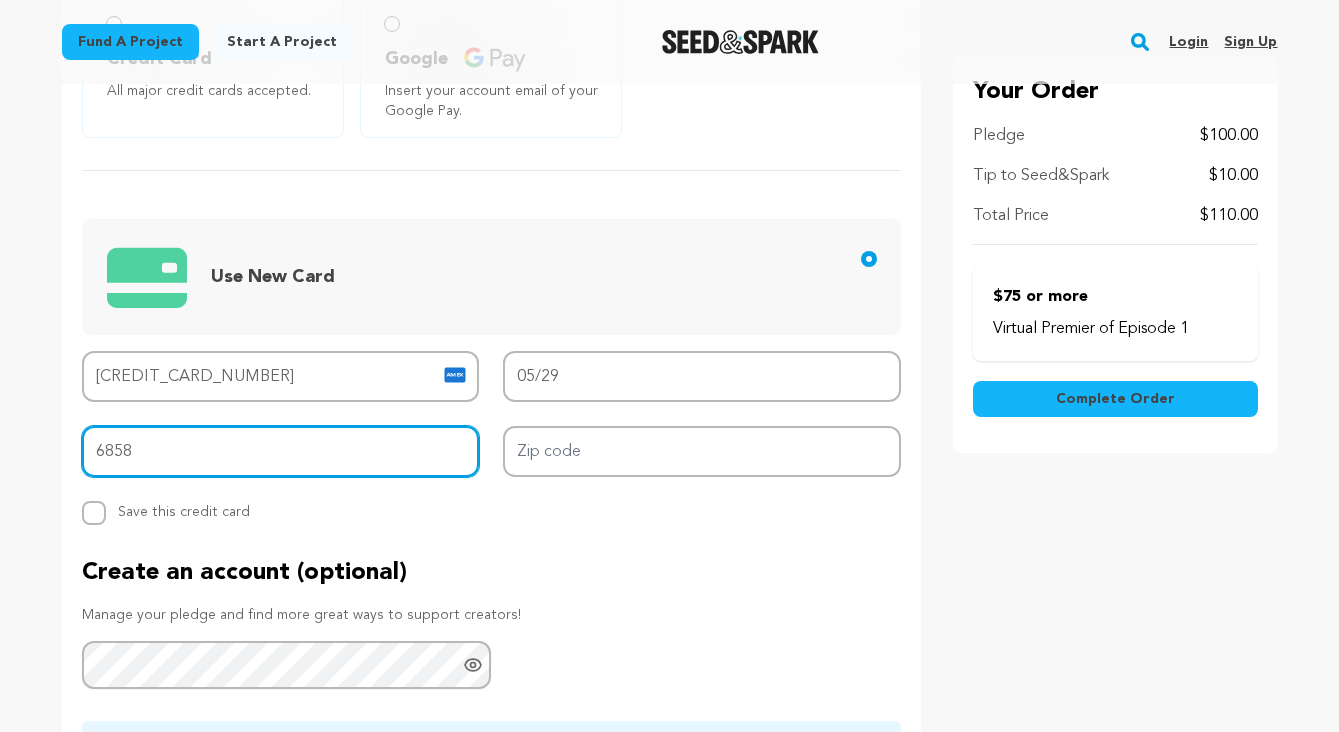 type on "6858" 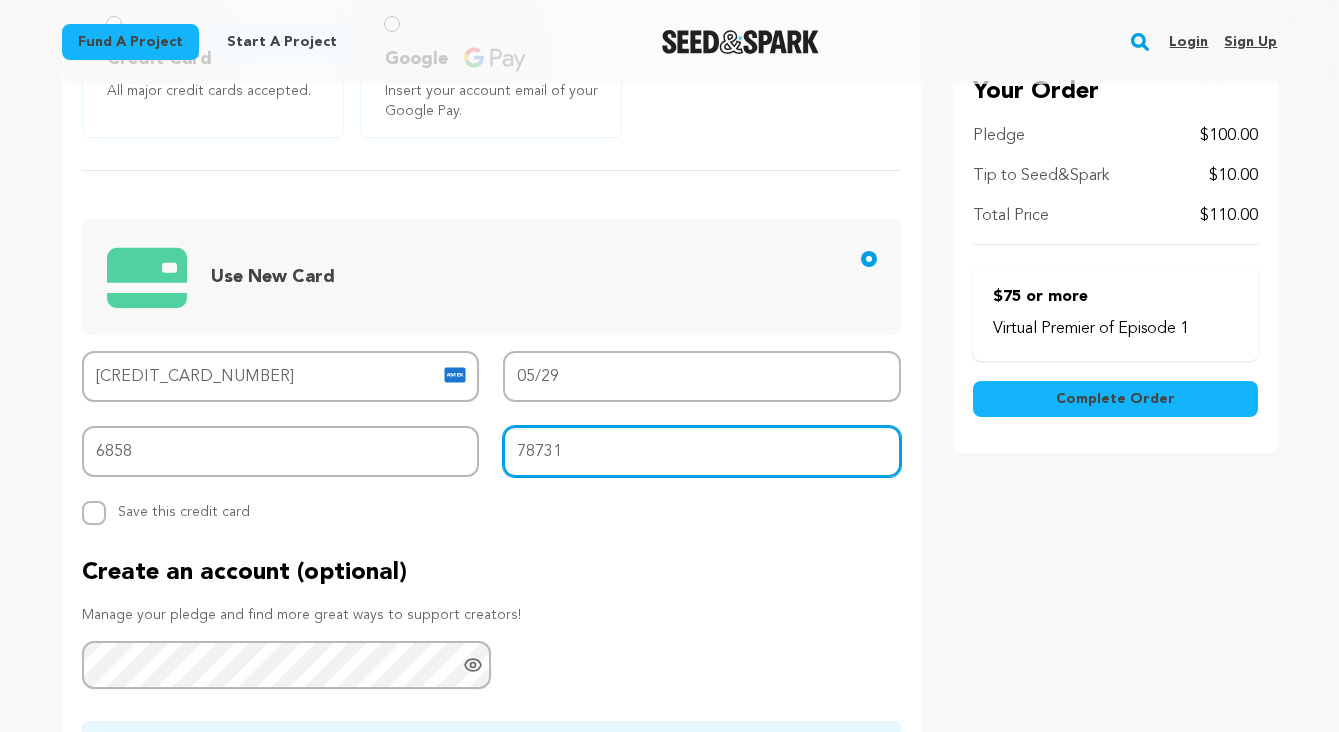 type on "78731" 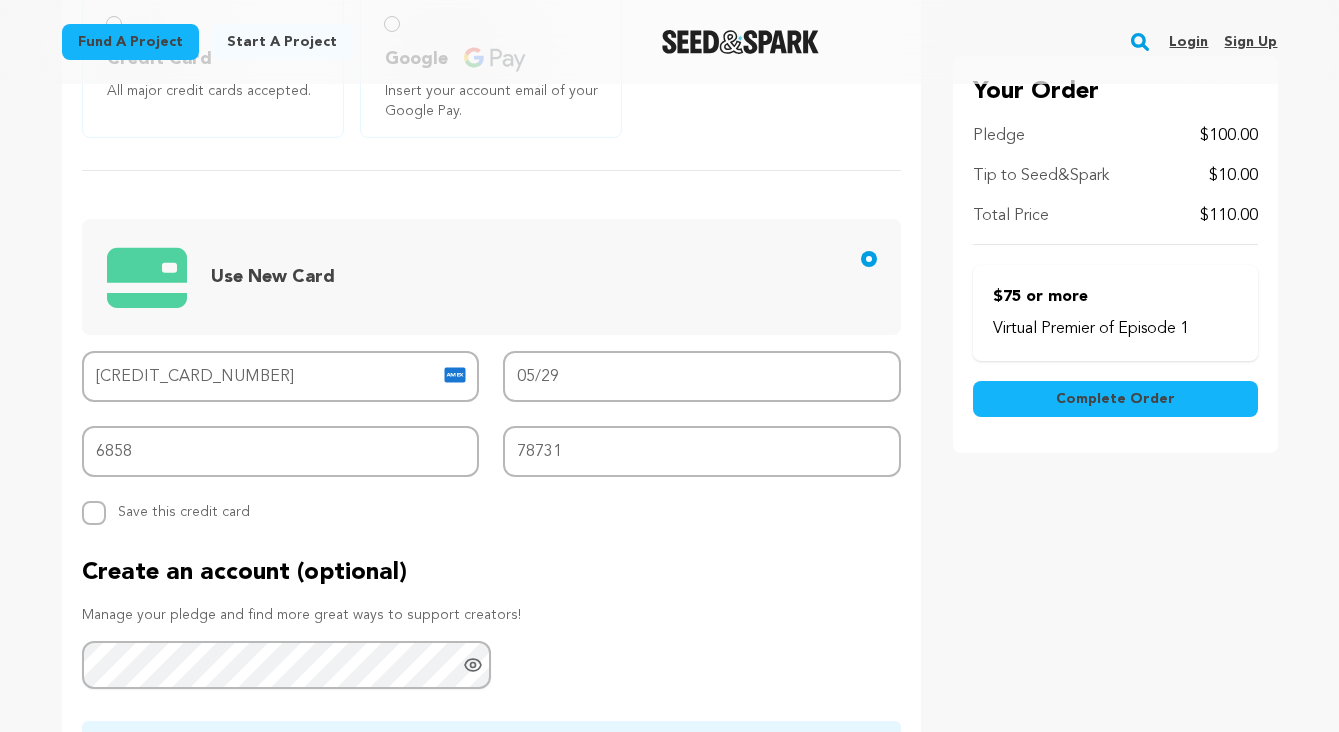 click on "Backer's Name
Backer Name
DiCarlo Family
Would you like your name publicly listed alongside your pledge?
Yes
No, keep me anonymous
Payment Method:
Google" at bounding box center (491, 301) 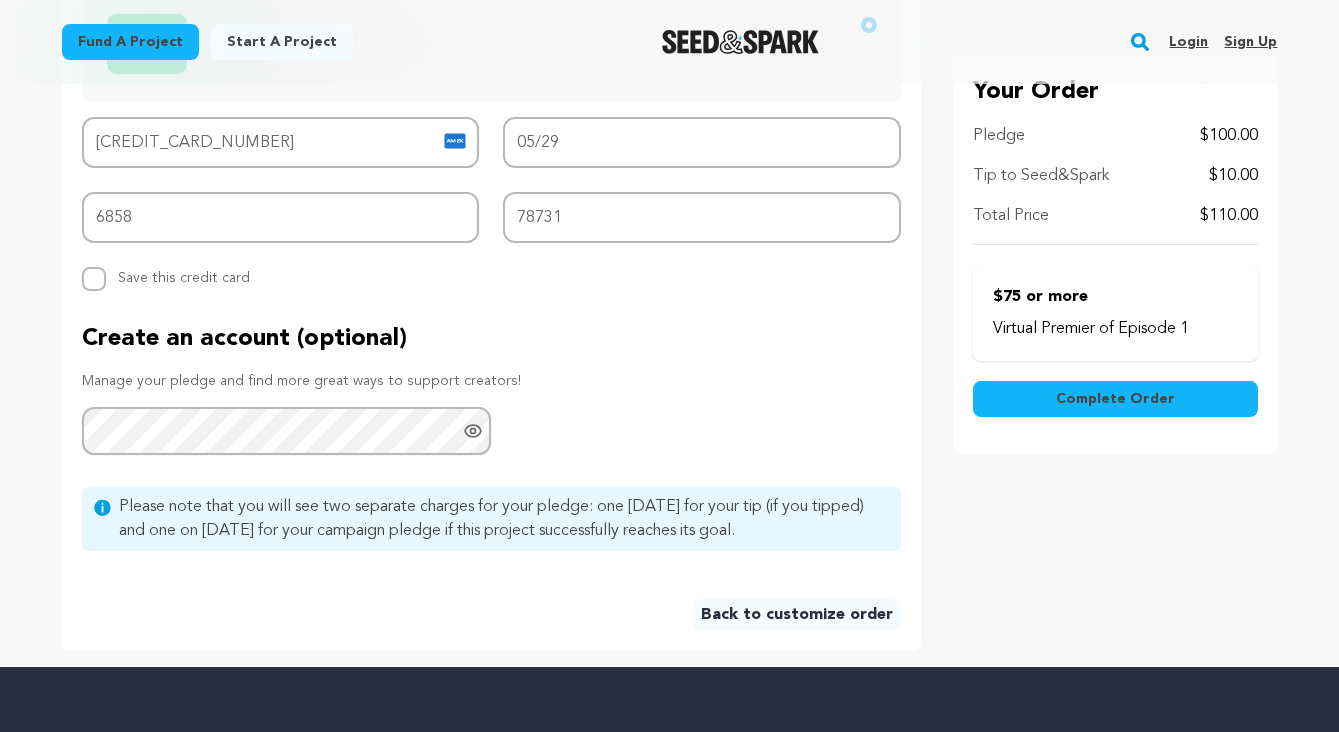 scroll, scrollTop: 1026, scrollLeft: 0, axis: vertical 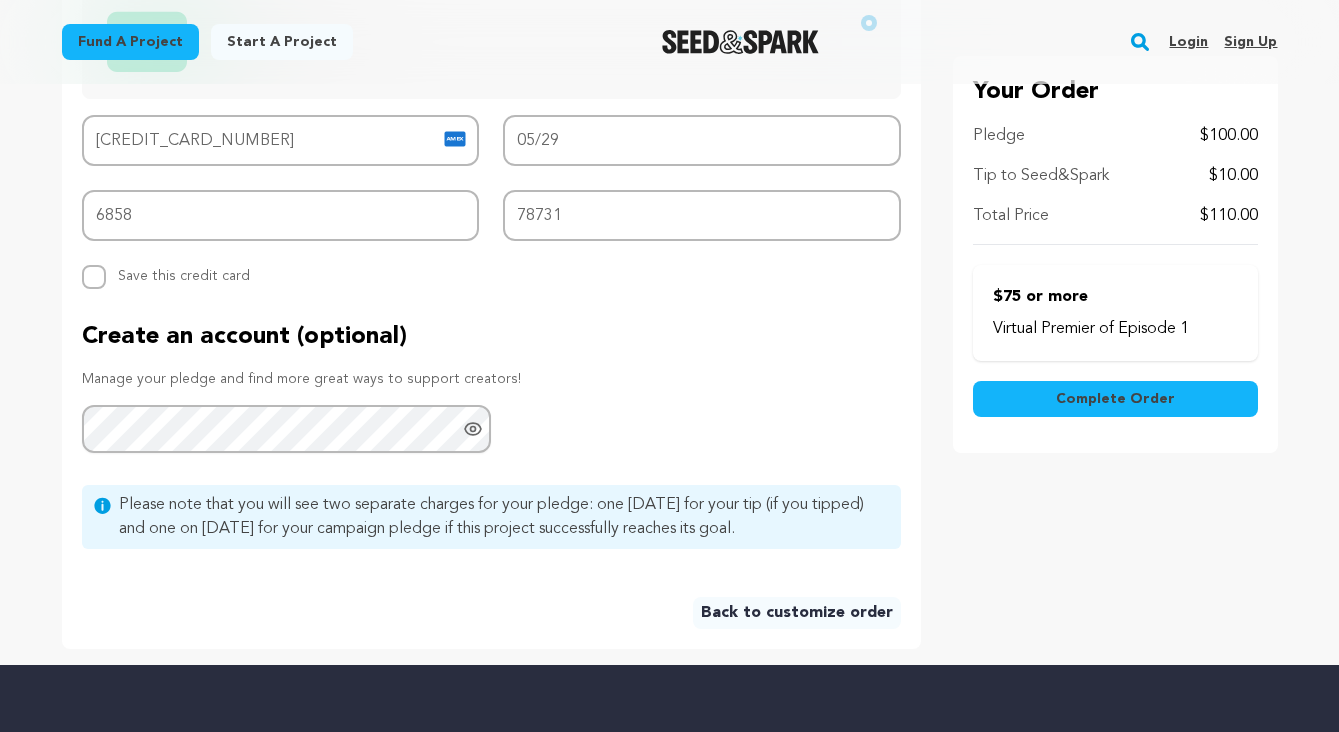 click on "Complete Order" at bounding box center (1115, 399) 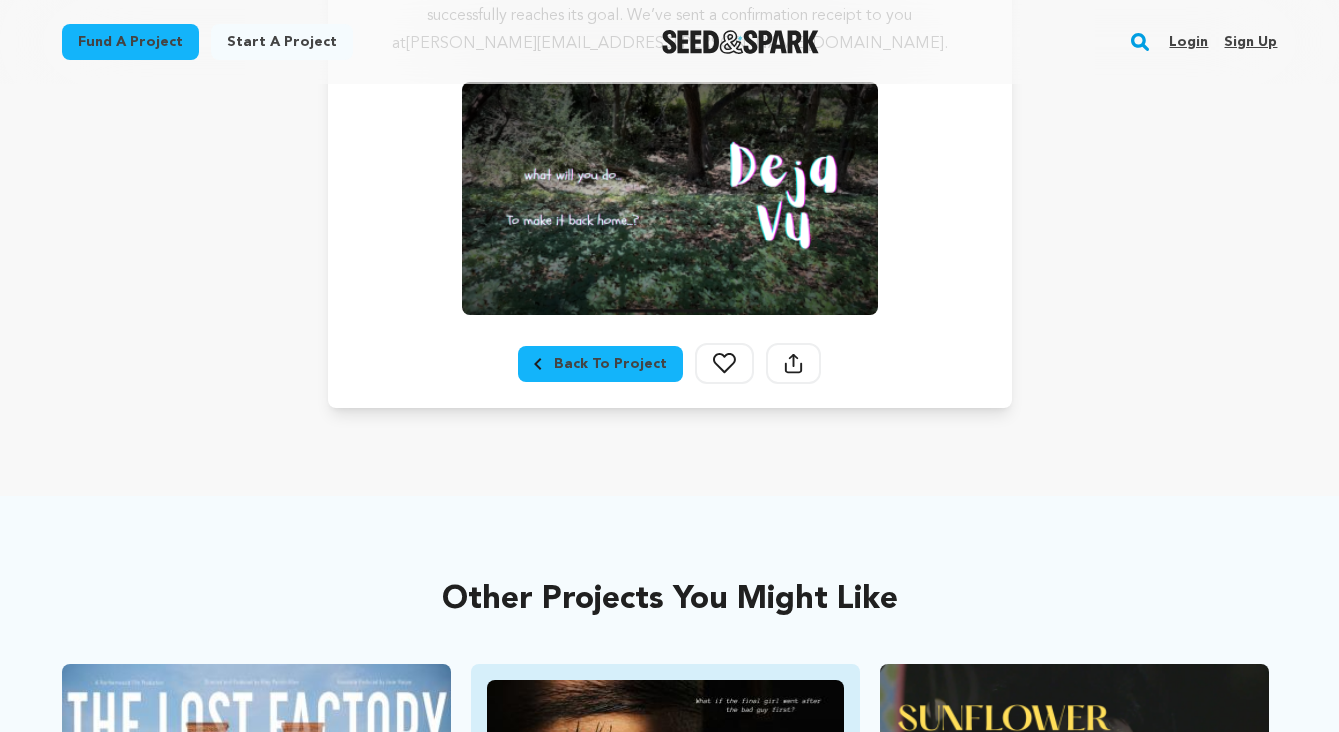 scroll, scrollTop: 531, scrollLeft: 0, axis: vertical 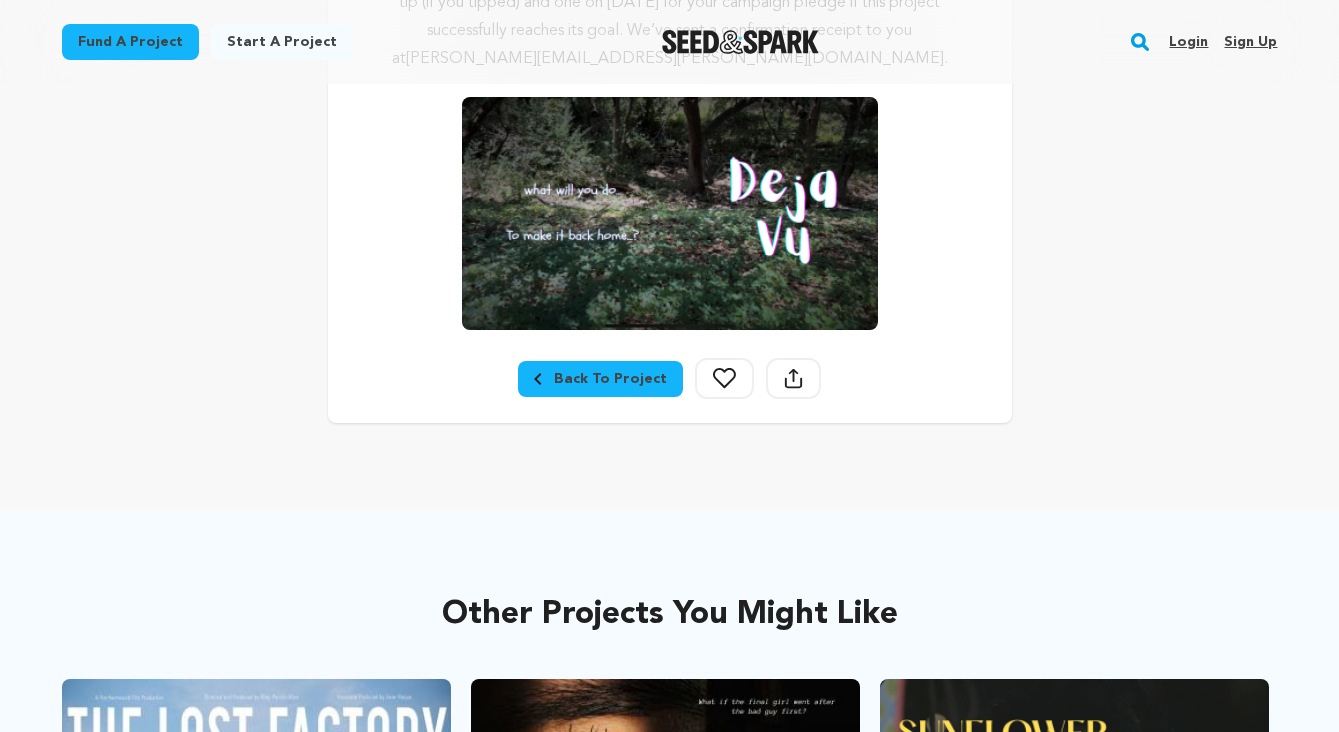 click on "Back To Project" at bounding box center [600, 379] 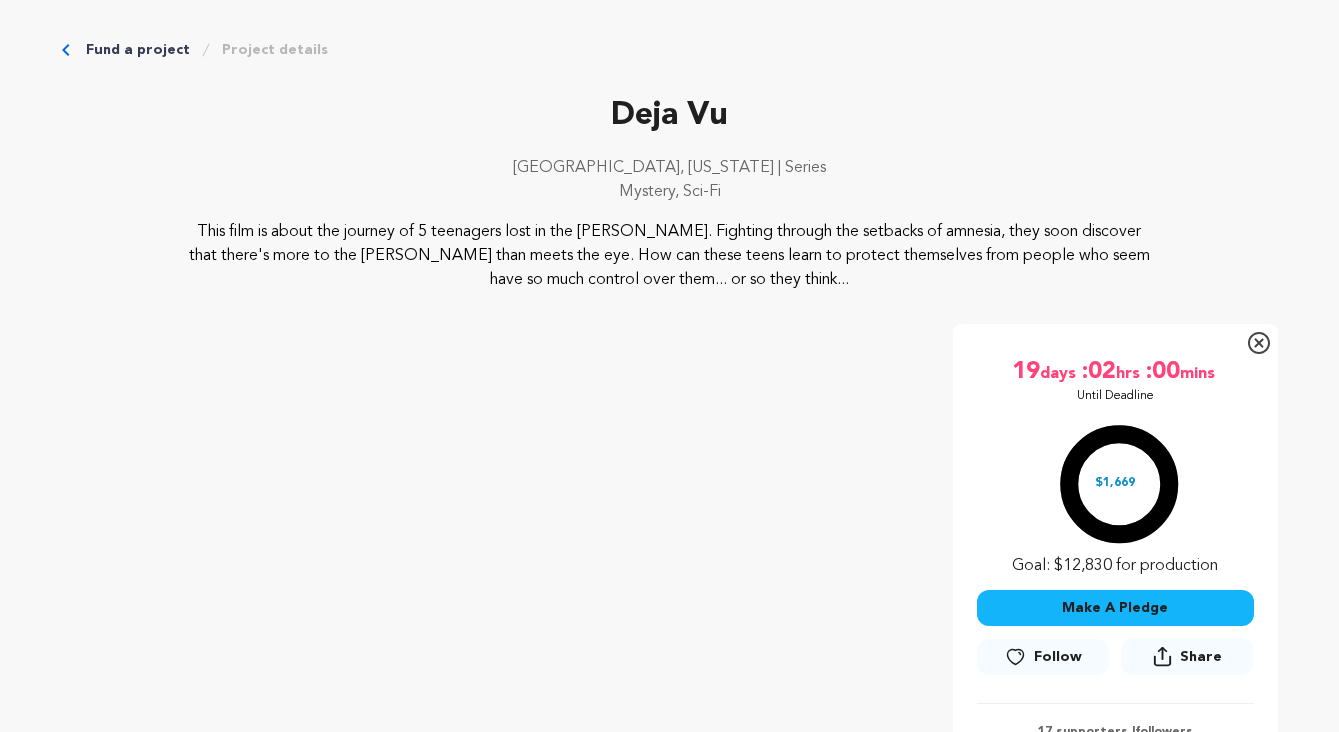 scroll, scrollTop: 0, scrollLeft: 0, axis: both 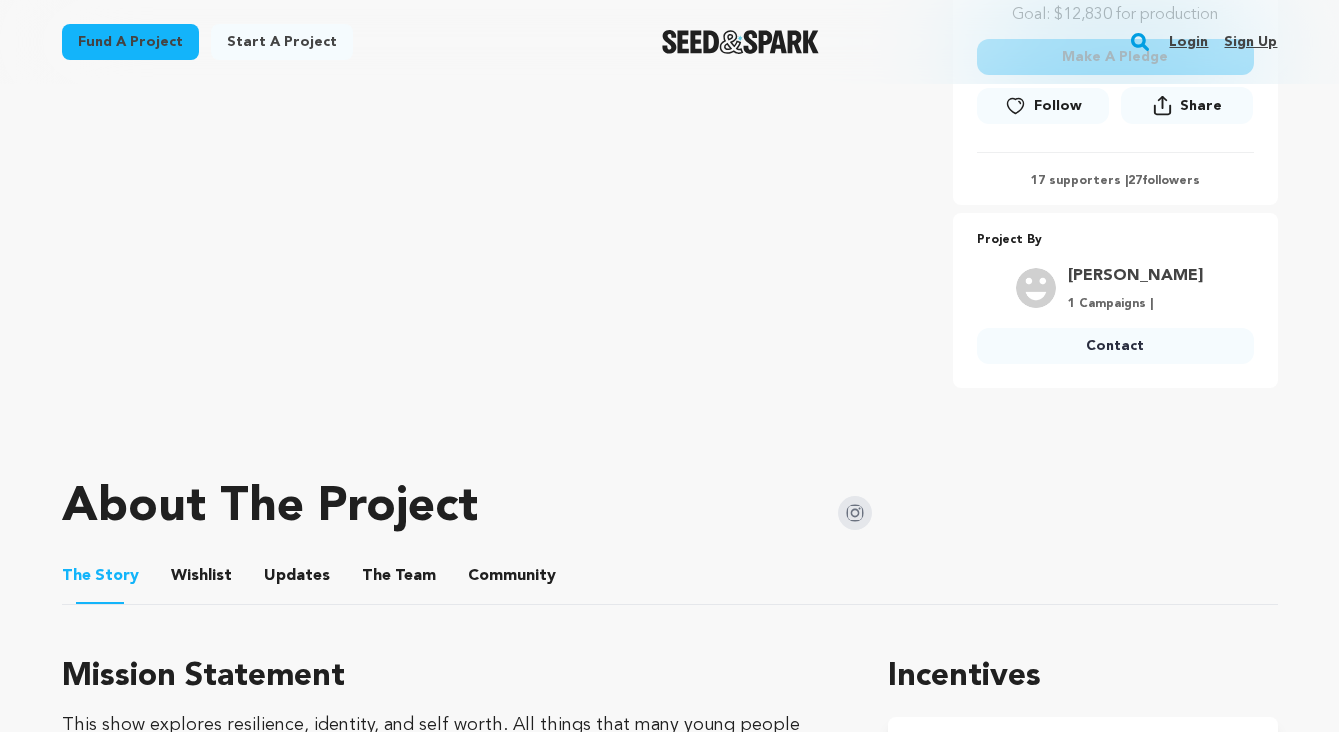 click on "17
supporters |  27
followers" at bounding box center (1115, 181) 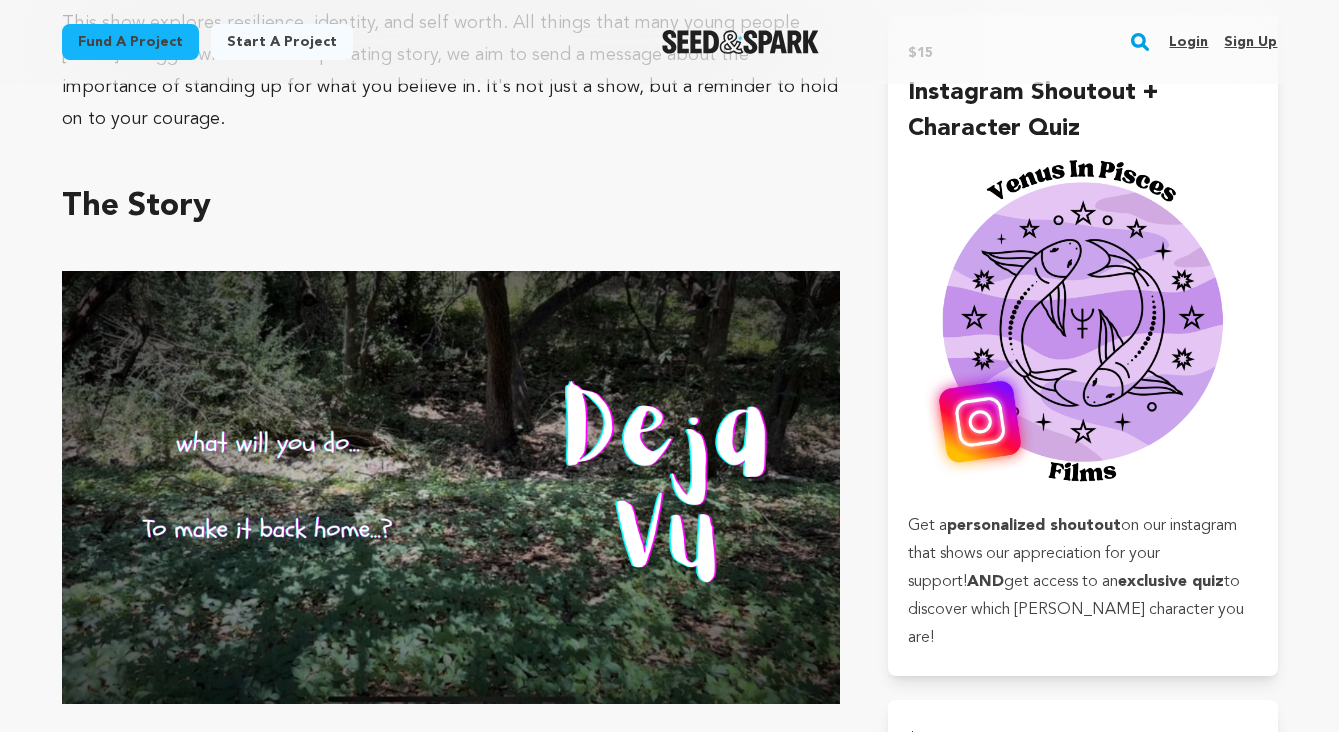 scroll, scrollTop: 1422, scrollLeft: 0, axis: vertical 